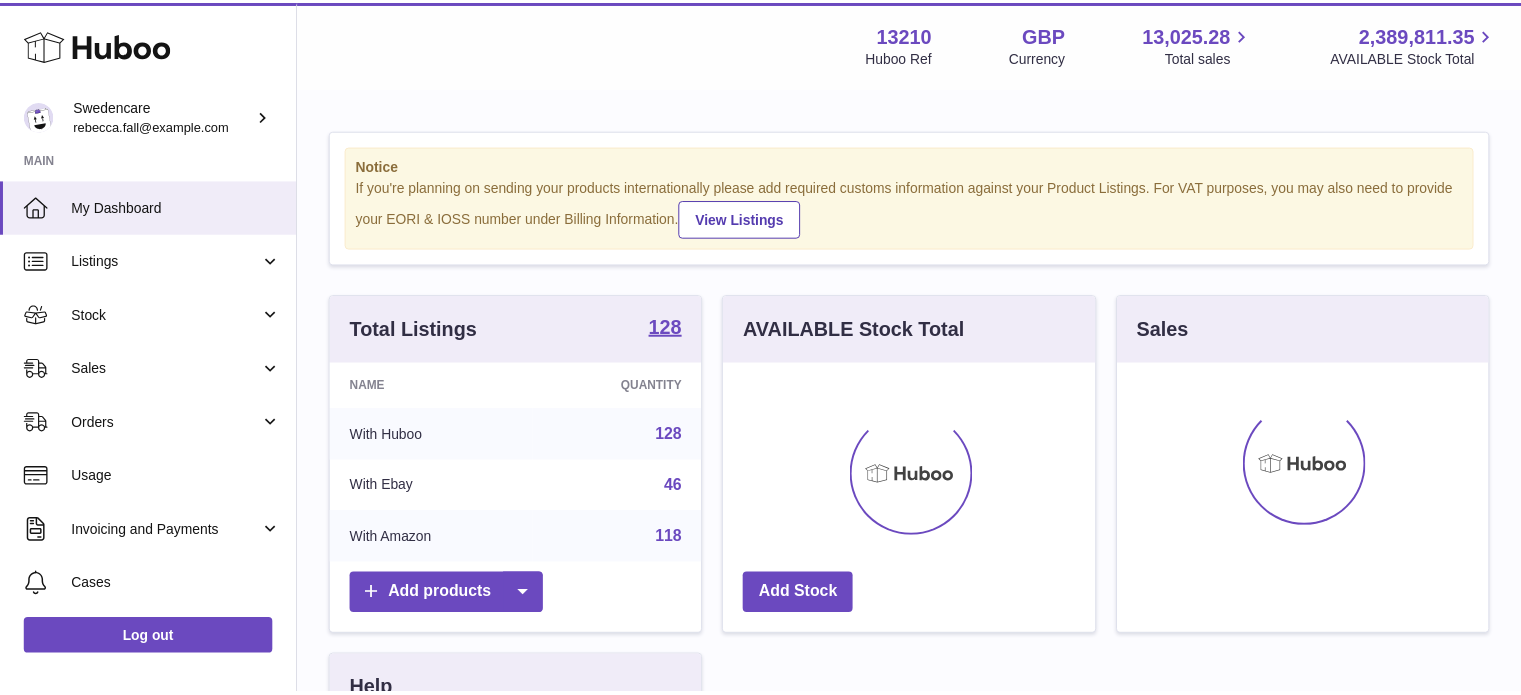 scroll, scrollTop: 0, scrollLeft: 0, axis: both 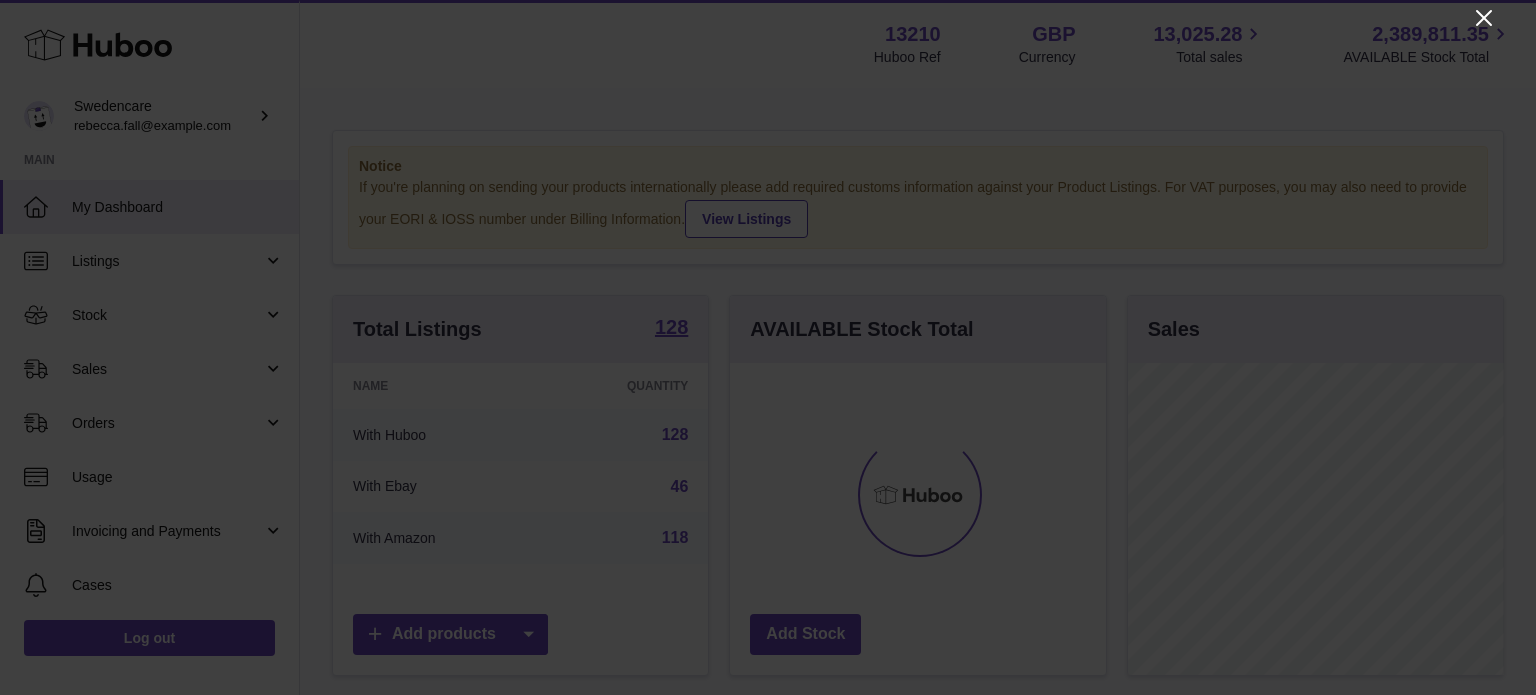 click 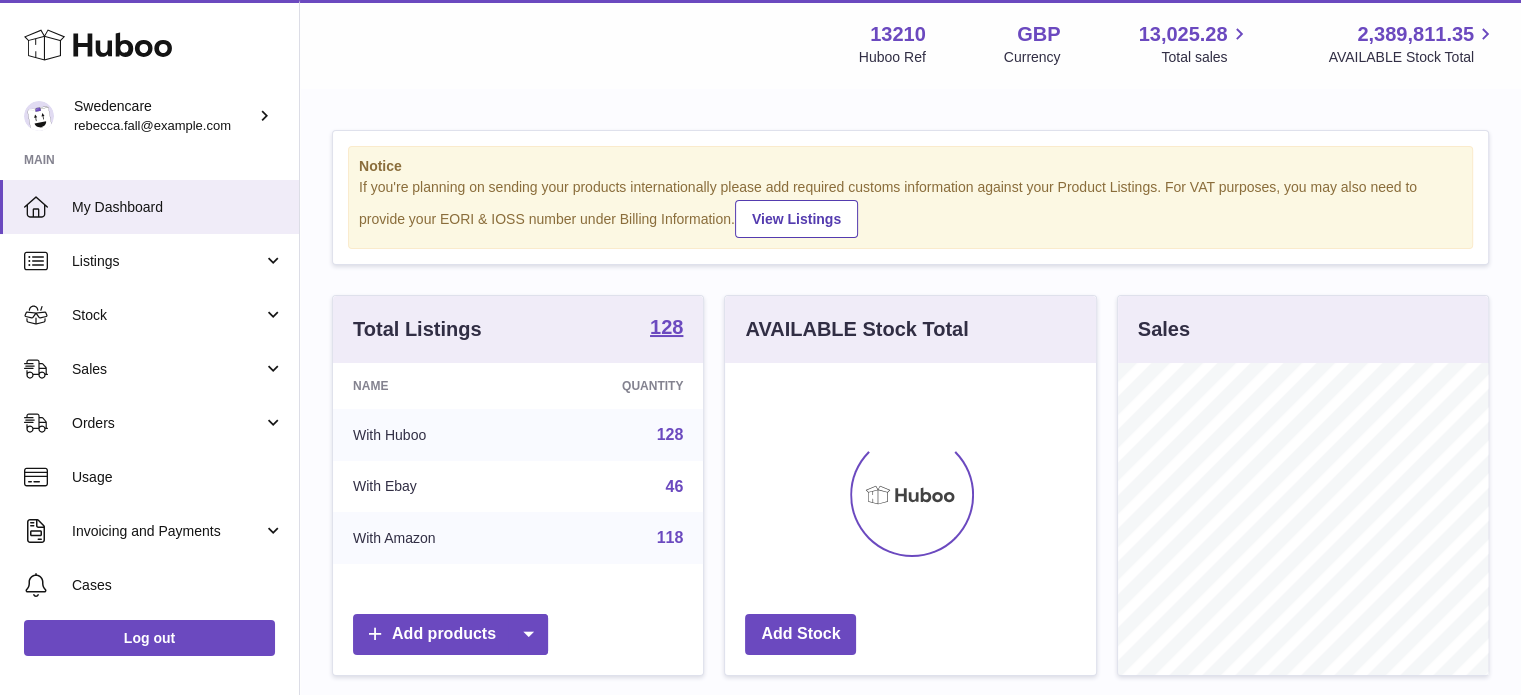 scroll, scrollTop: 312, scrollLeft: 371, axis: both 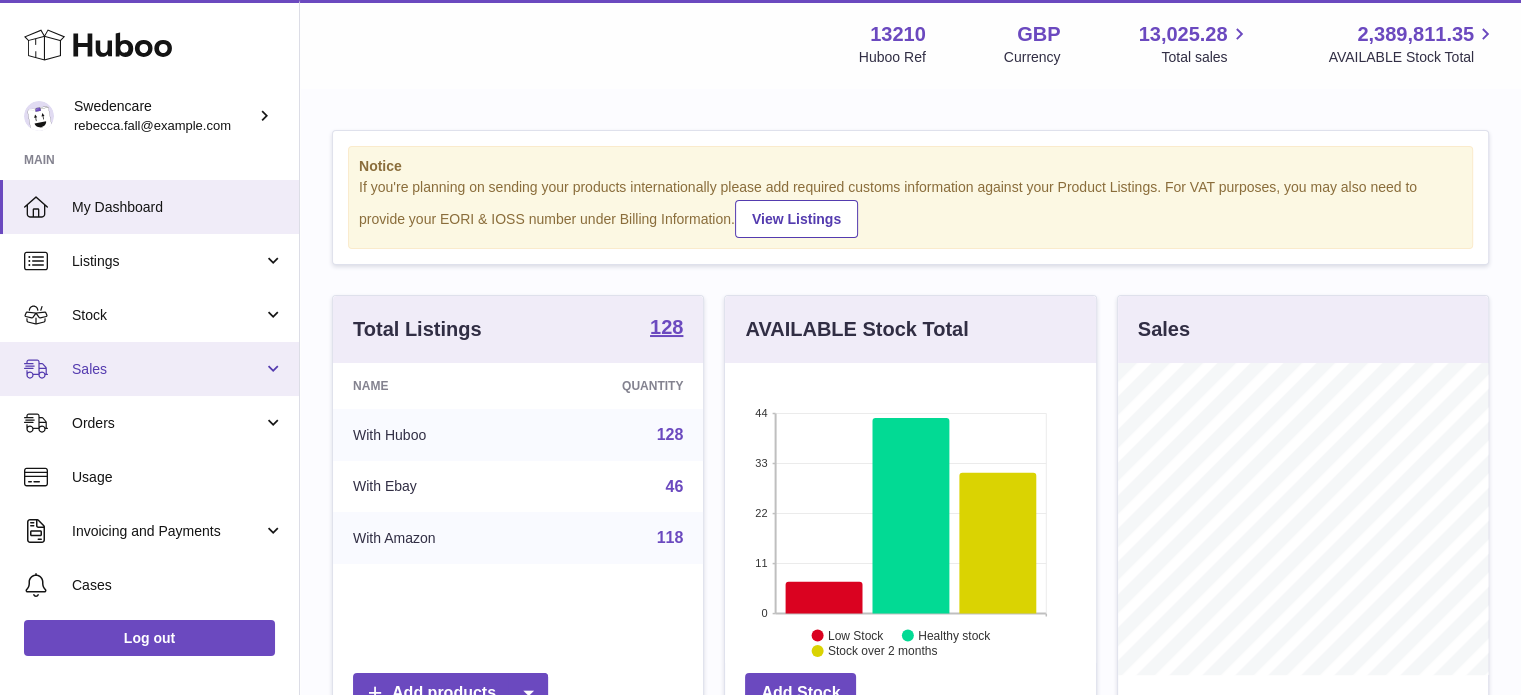 click on "Sales" at bounding box center [167, 369] 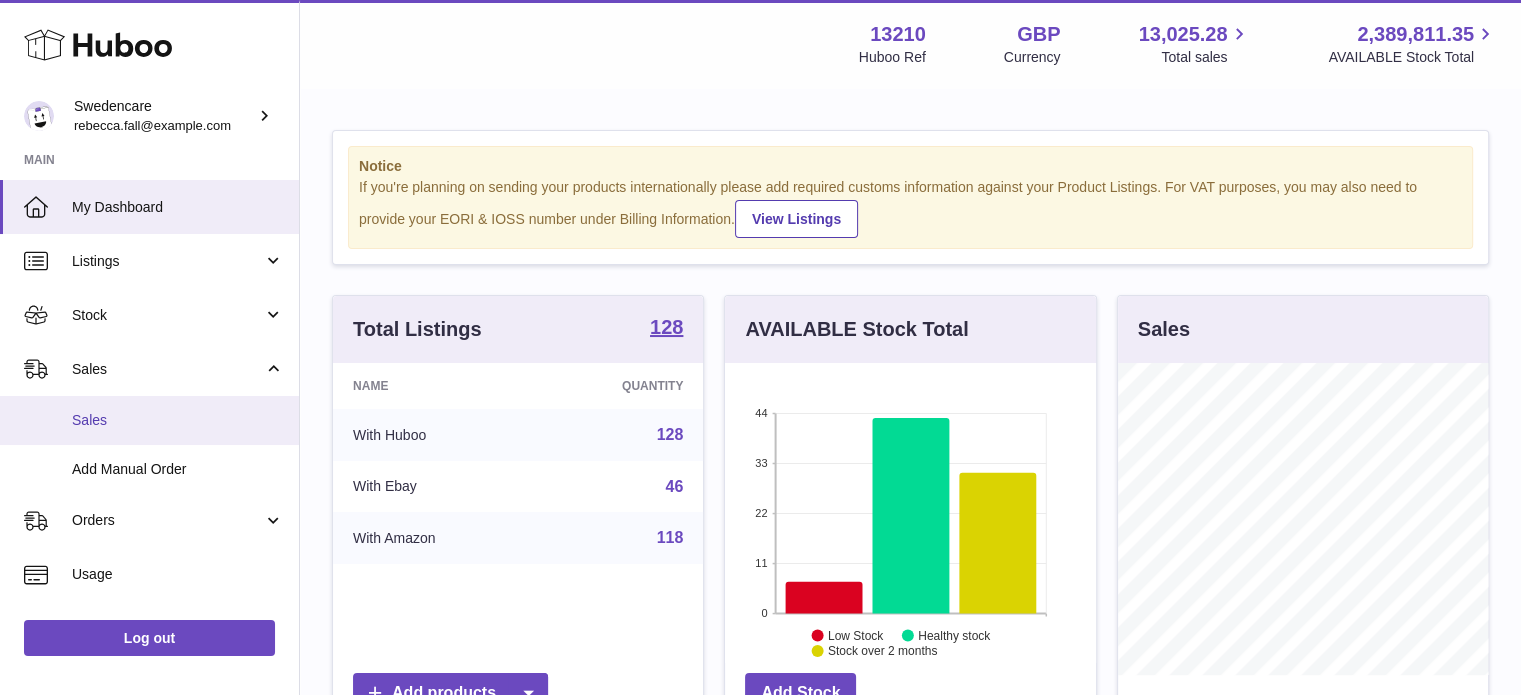 click on "Sales" at bounding box center (178, 420) 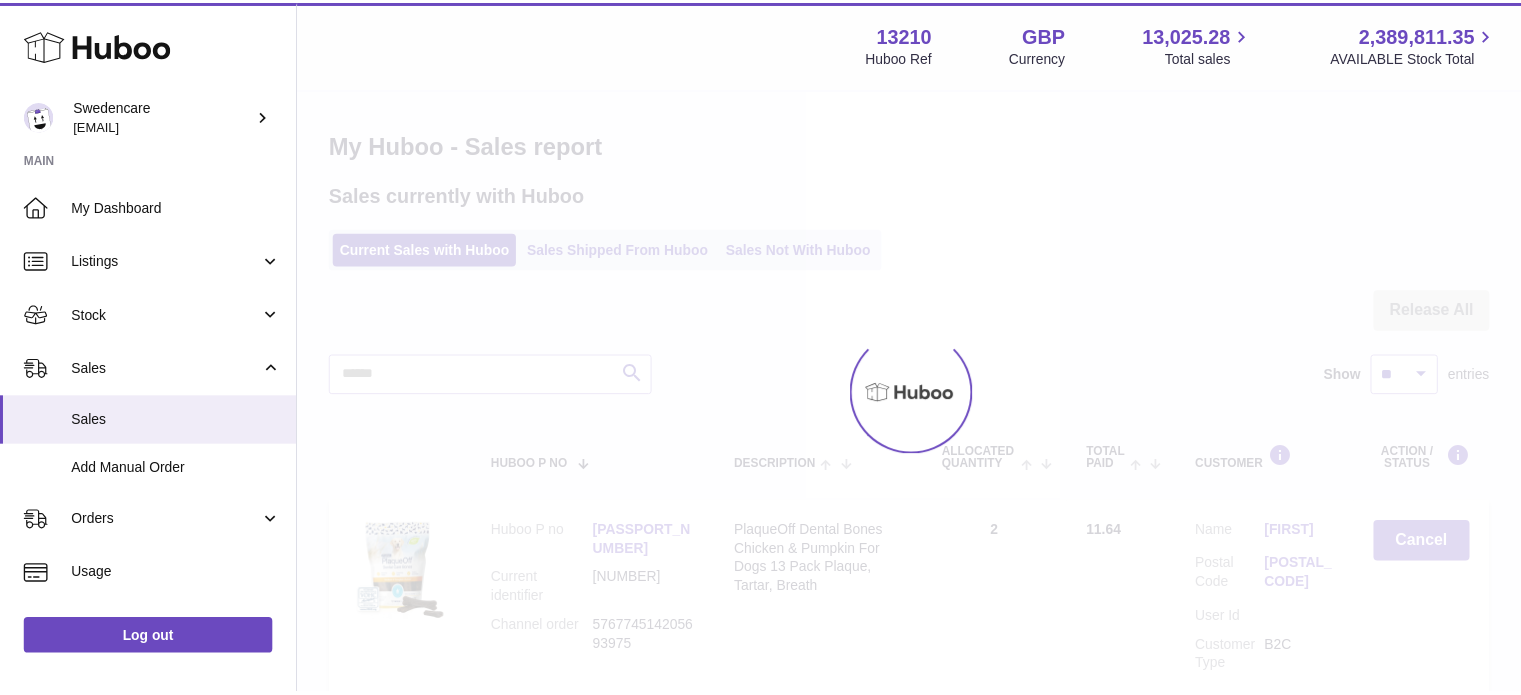 scroll, scrollTop: 0, scrollLeft: 0, axis: both 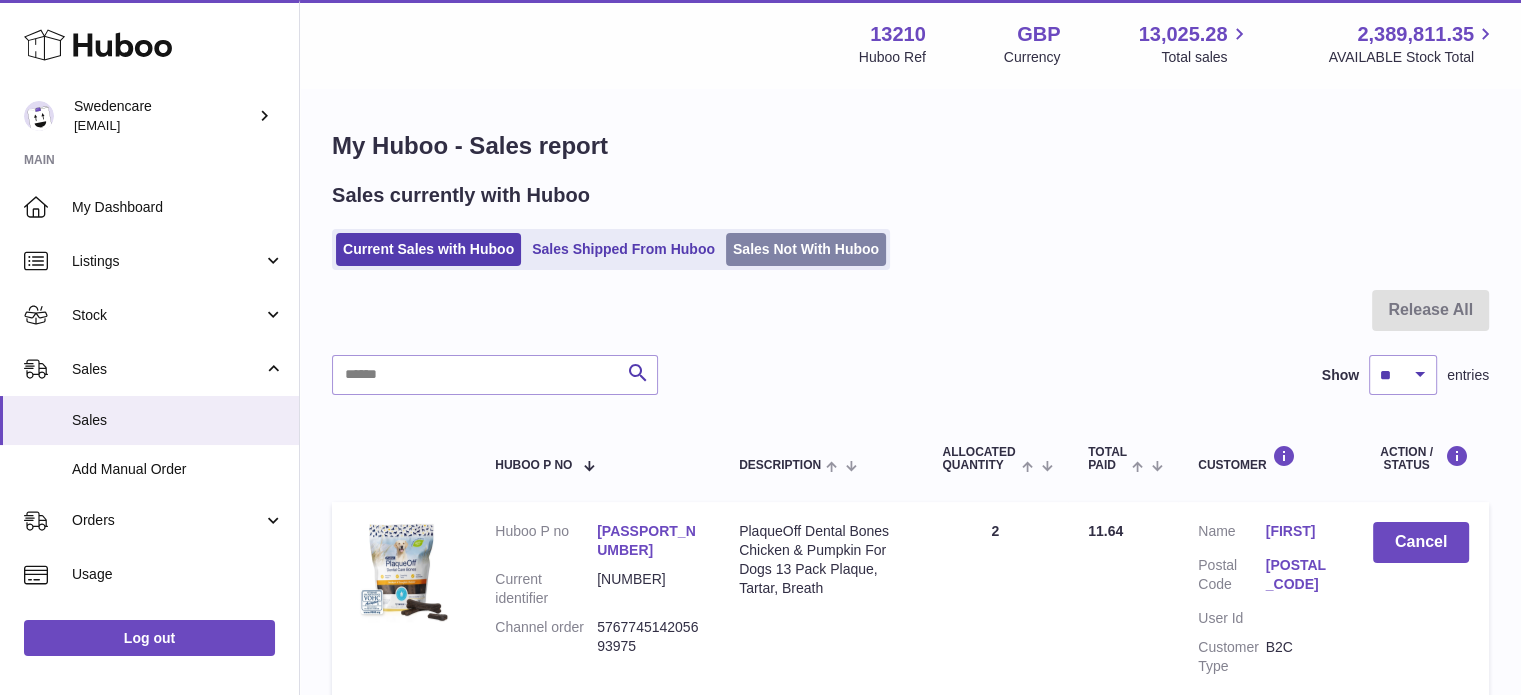 click on "Sales Not With Huboo" at bounding box center (806, 249) 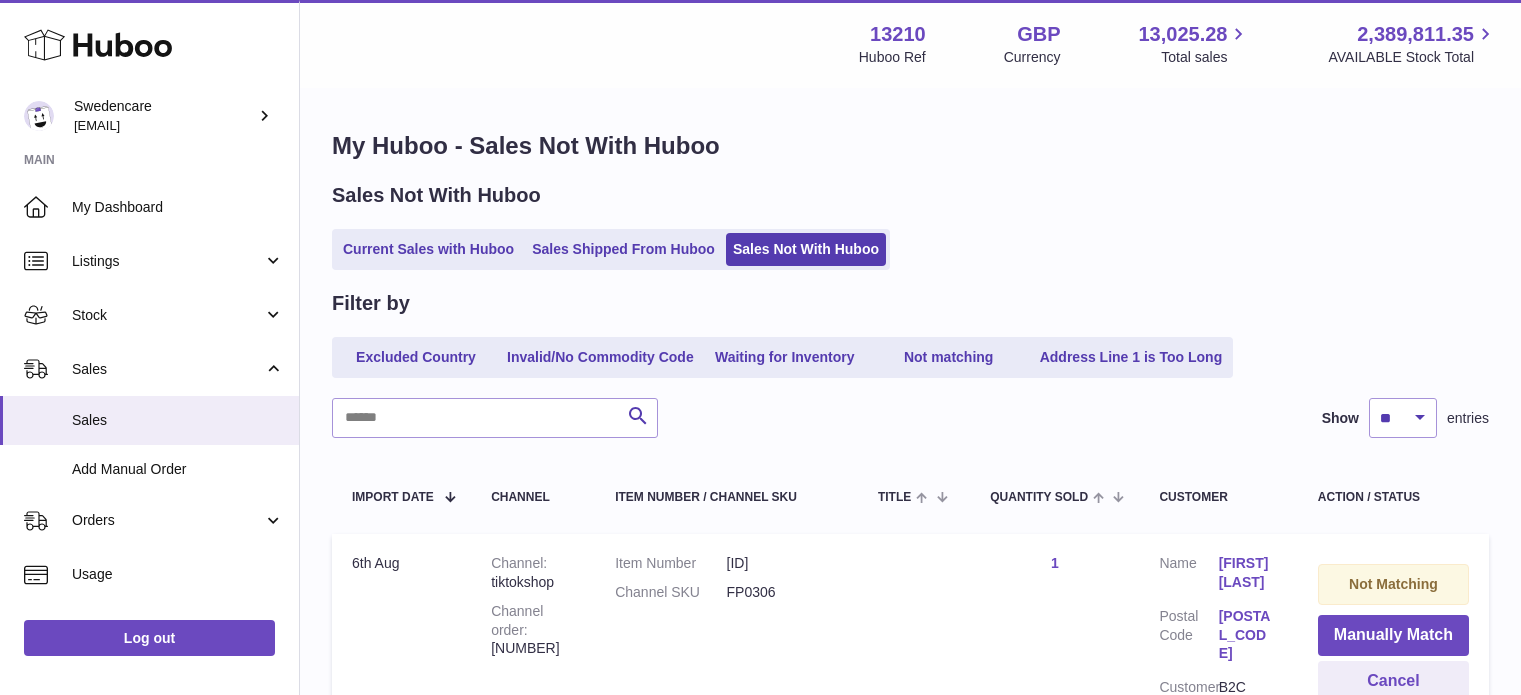 scroll, scrollTop: 0, scrollLeft: 0, axis: both 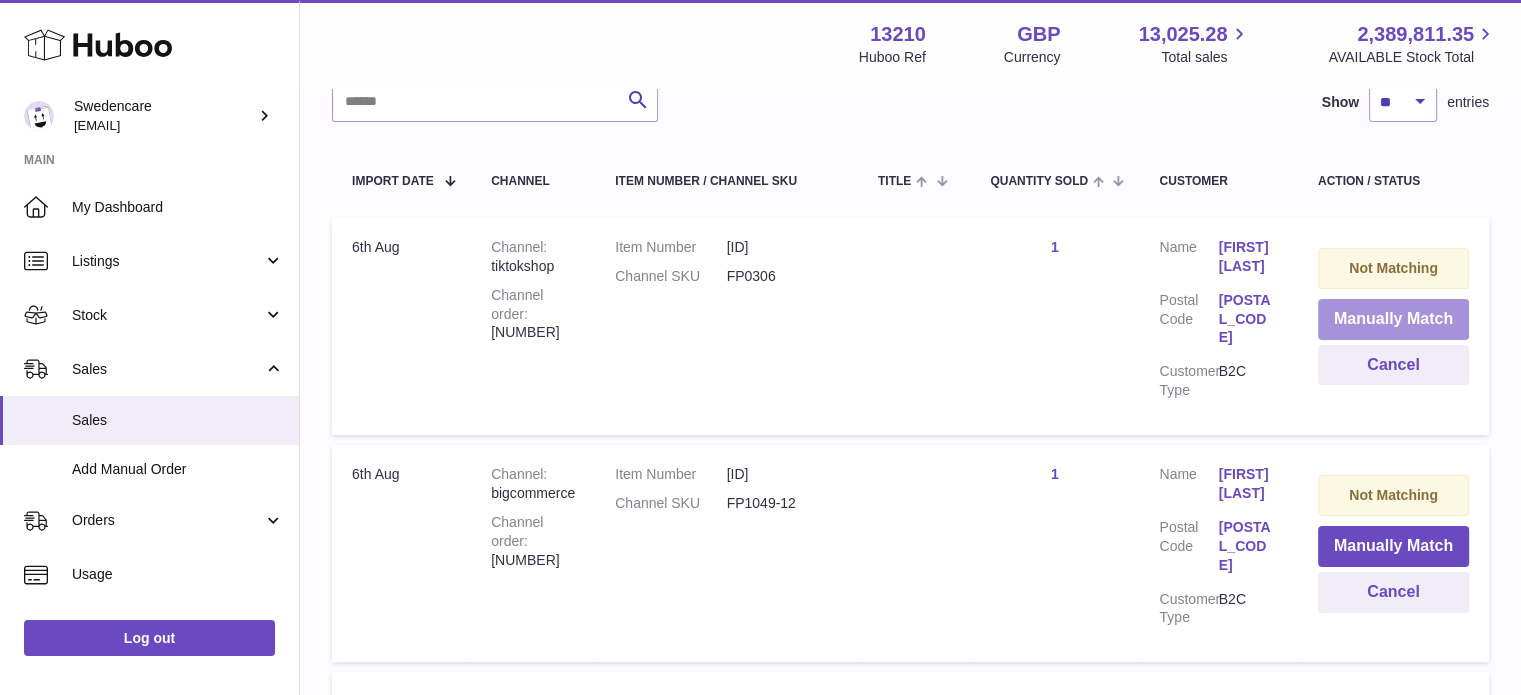 click on "Manually Match" at bounding box center [1393, 319] 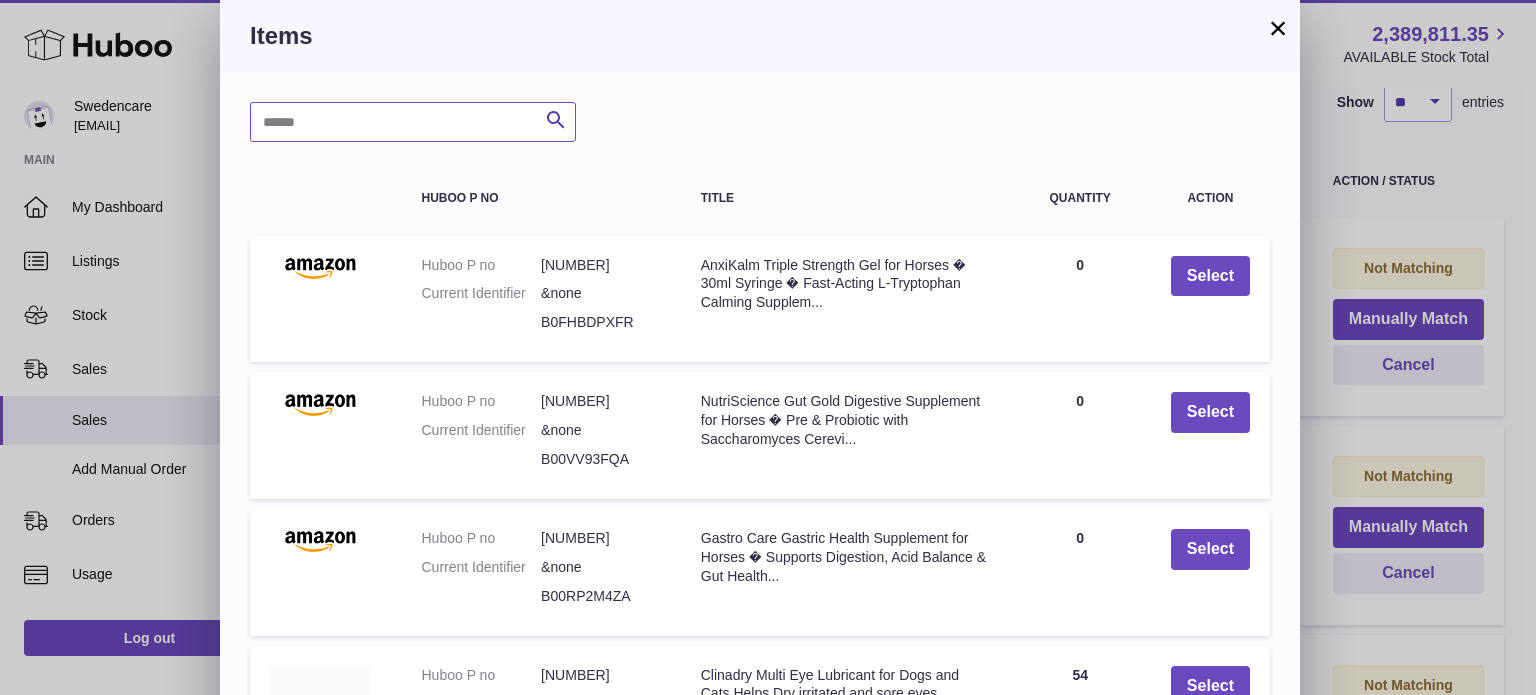 click at bounding box center (413, 122) 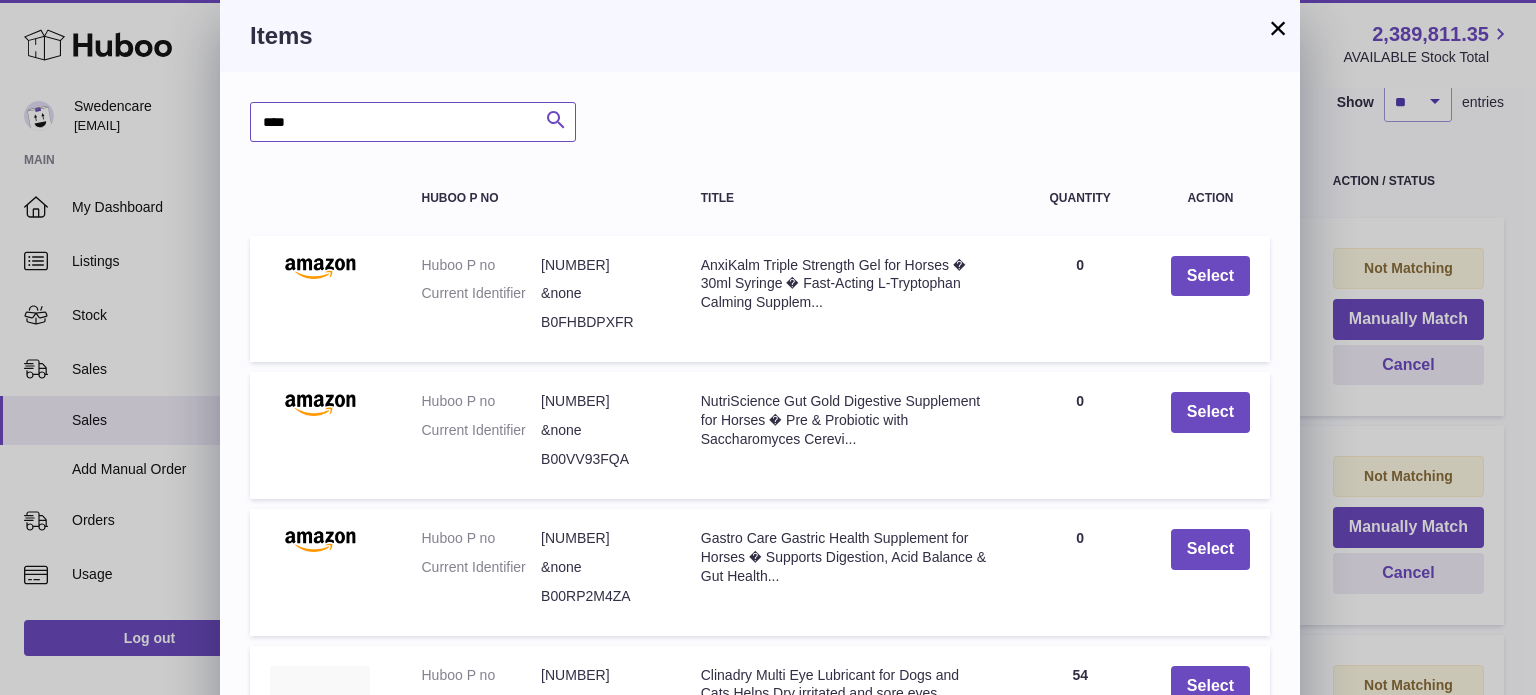 type on "****" 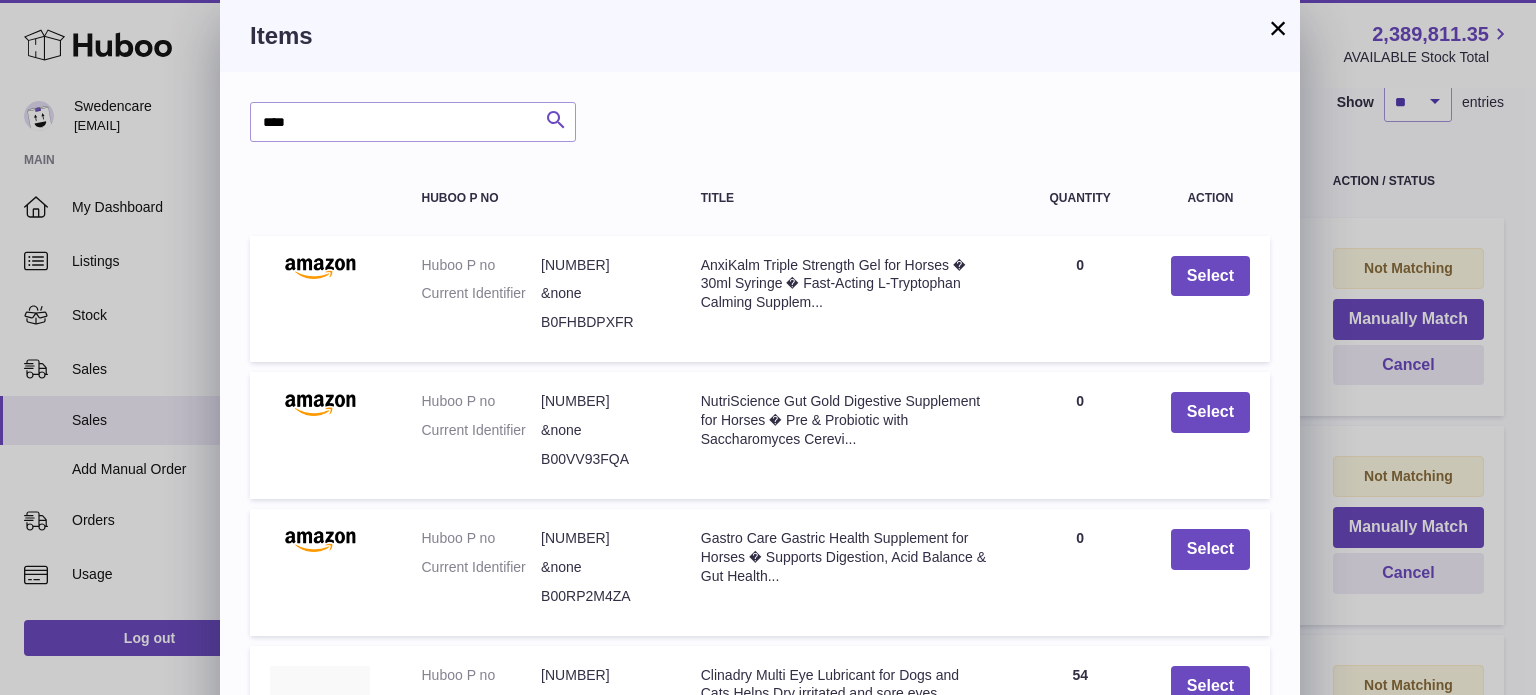 click at bounding box center (556, 120) 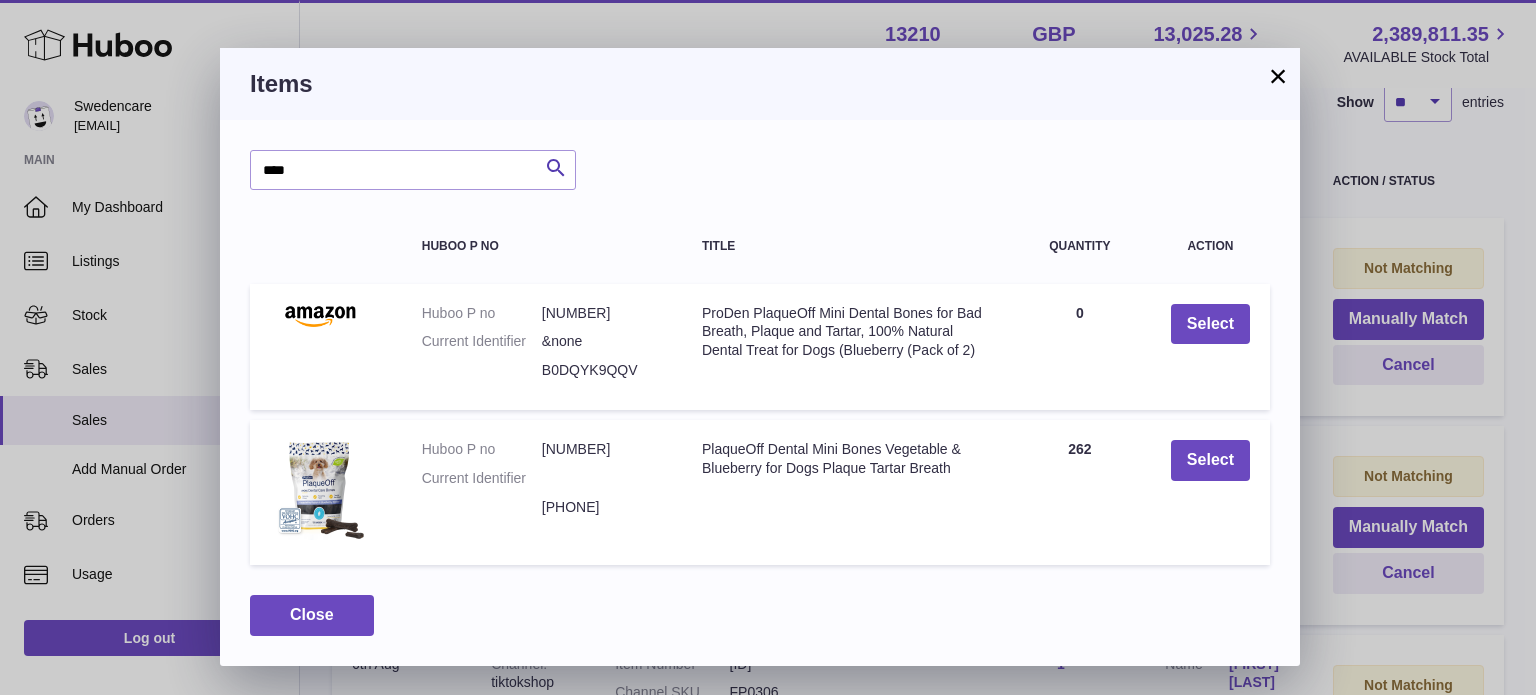 click on "Title   PlaqueOff Dental Mini Bones Vegetable & Blueberry for Dogs Plaque Tartar Breath" at bounding box center [845, 492] 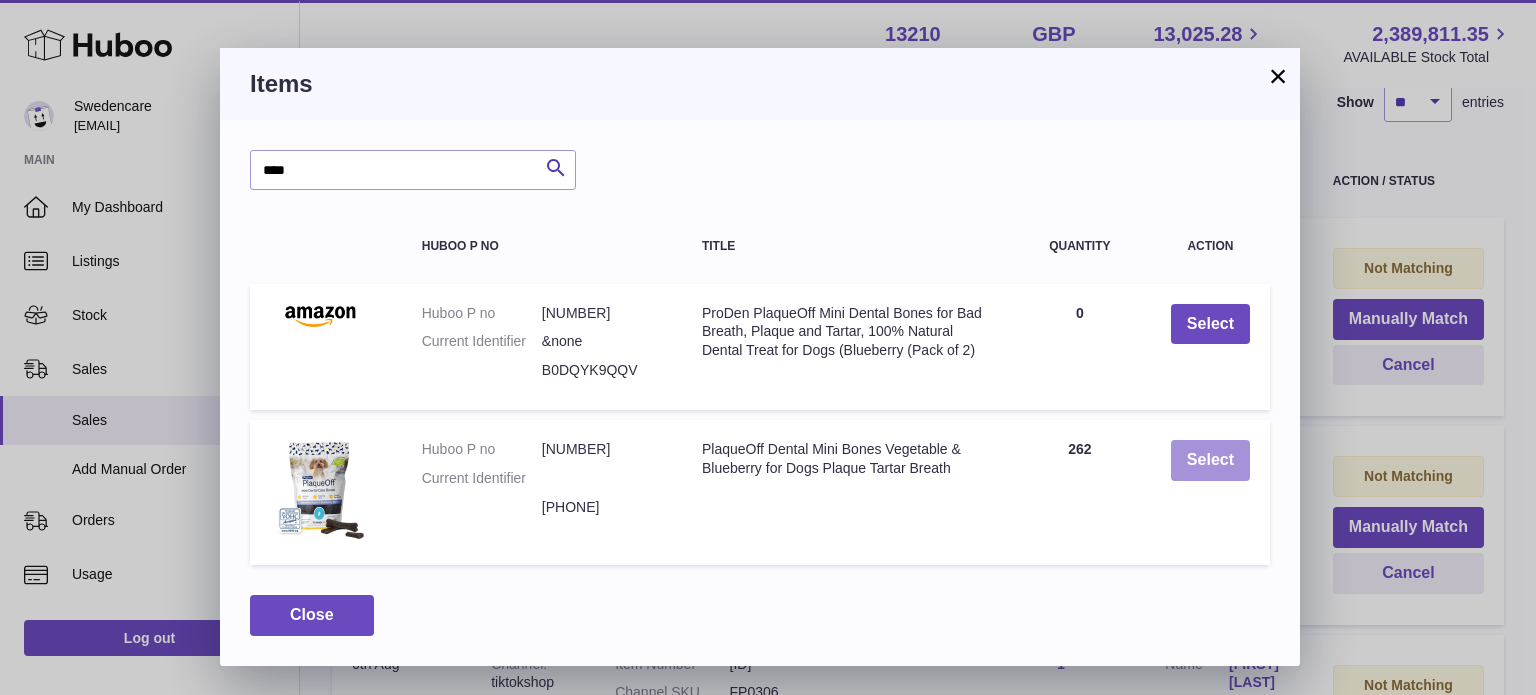 click on "Select" at bounding box center (1210, 460) 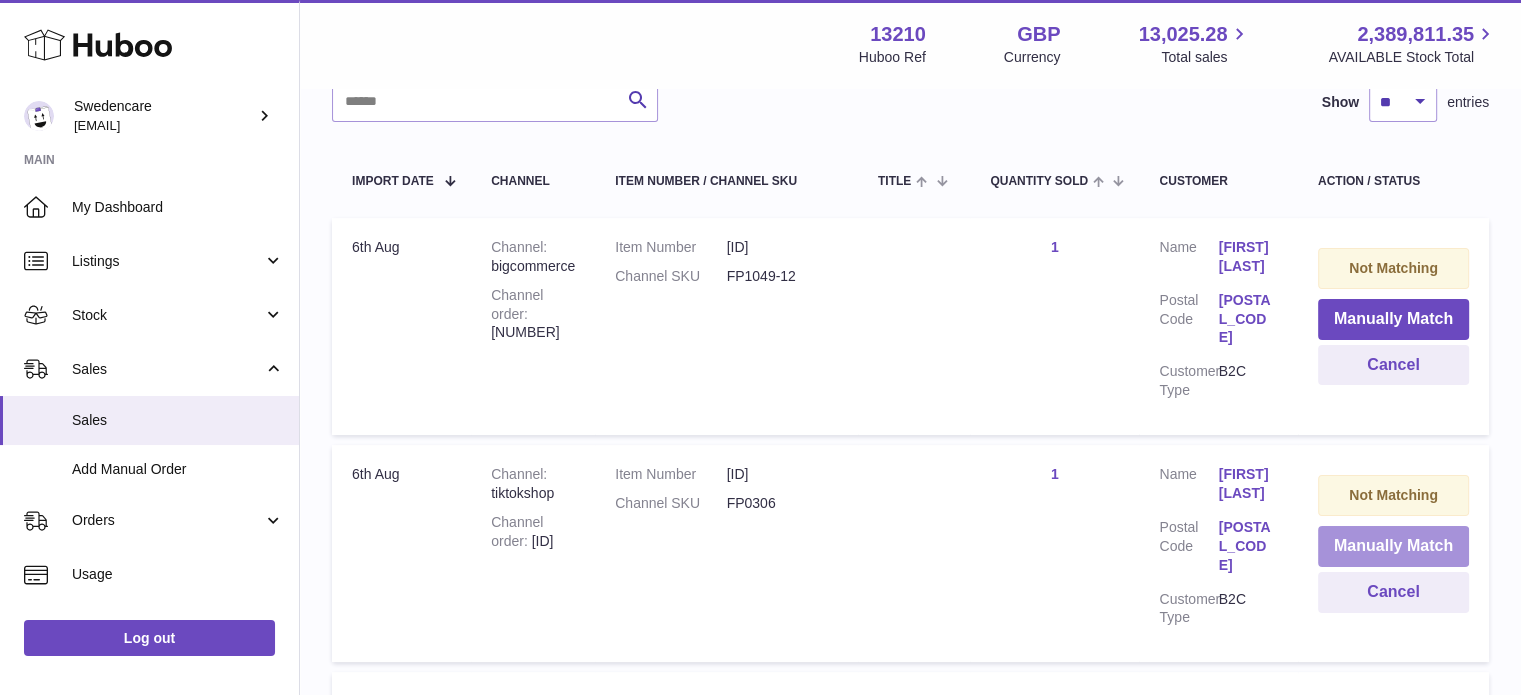 click on "Manually Match" at bounding box center [1393, 546] 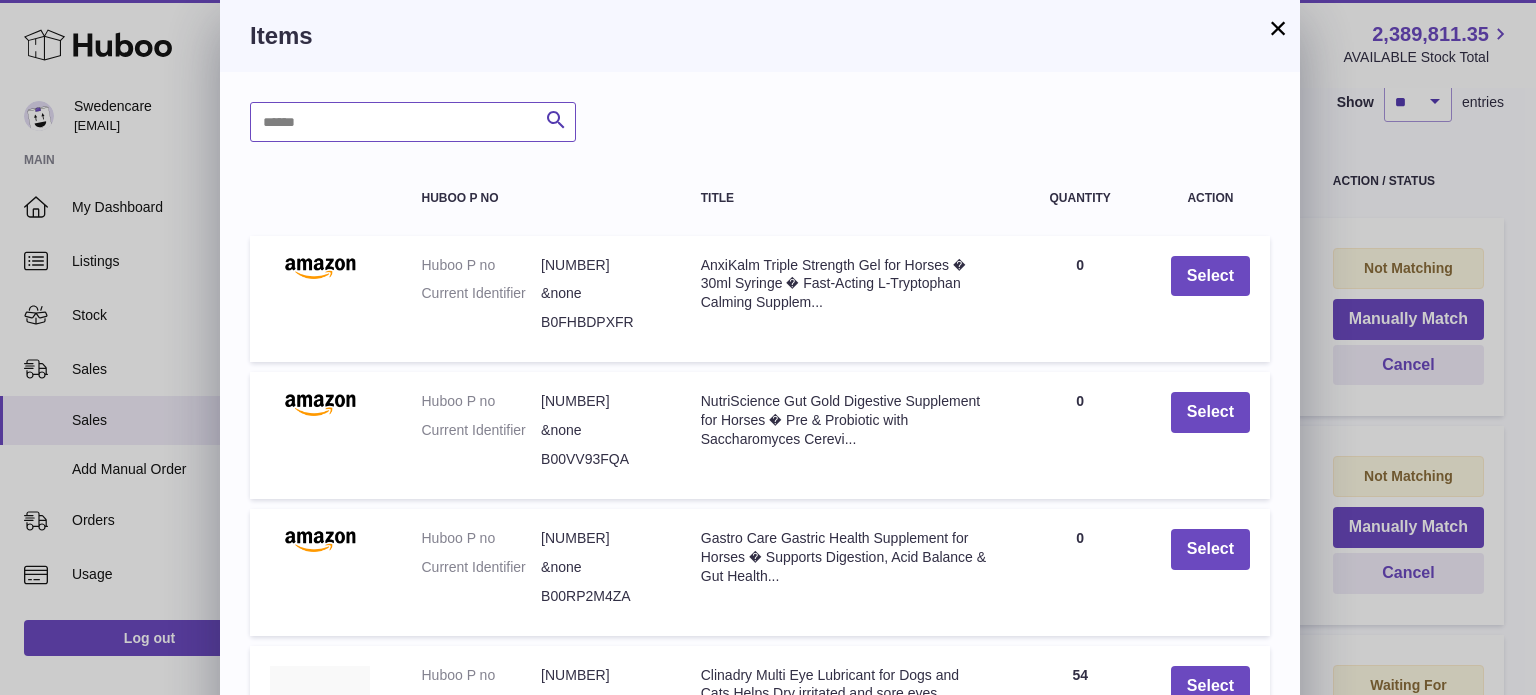 click at bounding box center (413, 122) 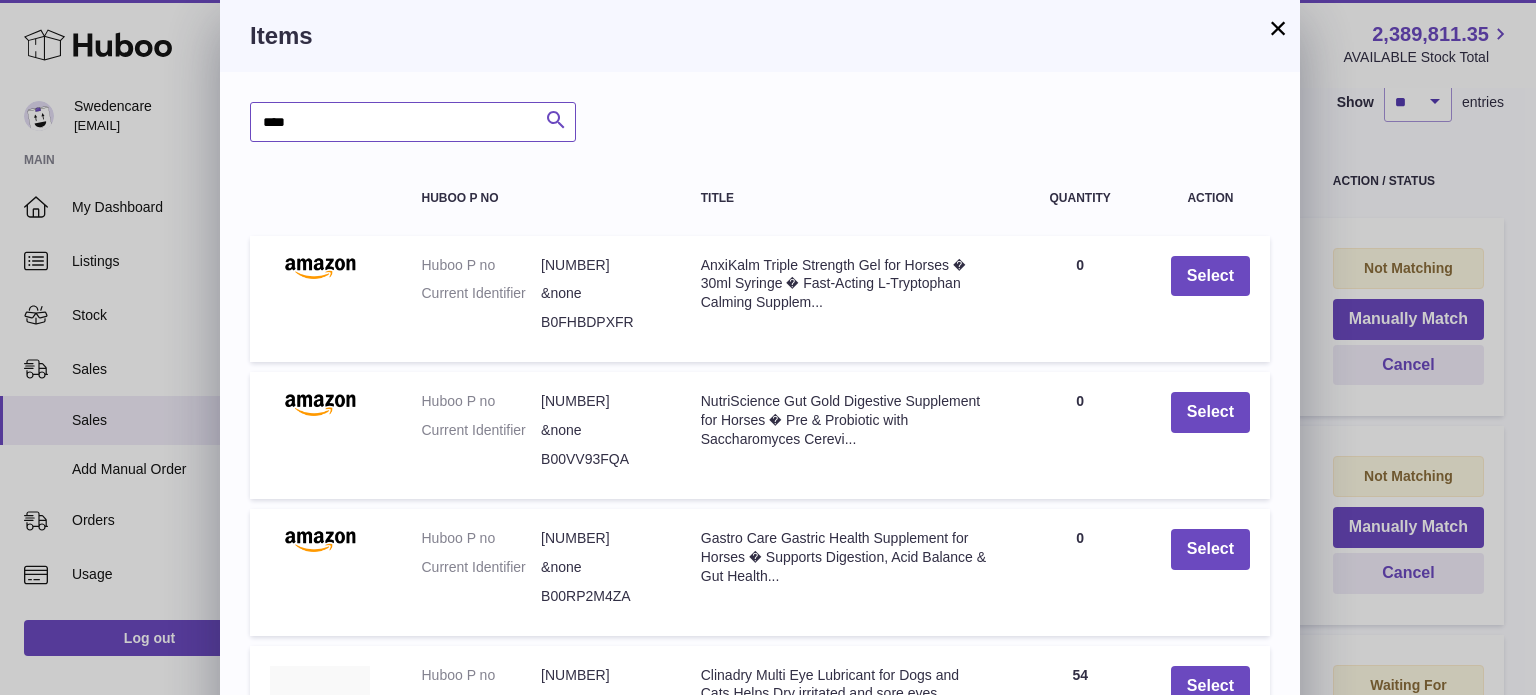 type on "****" 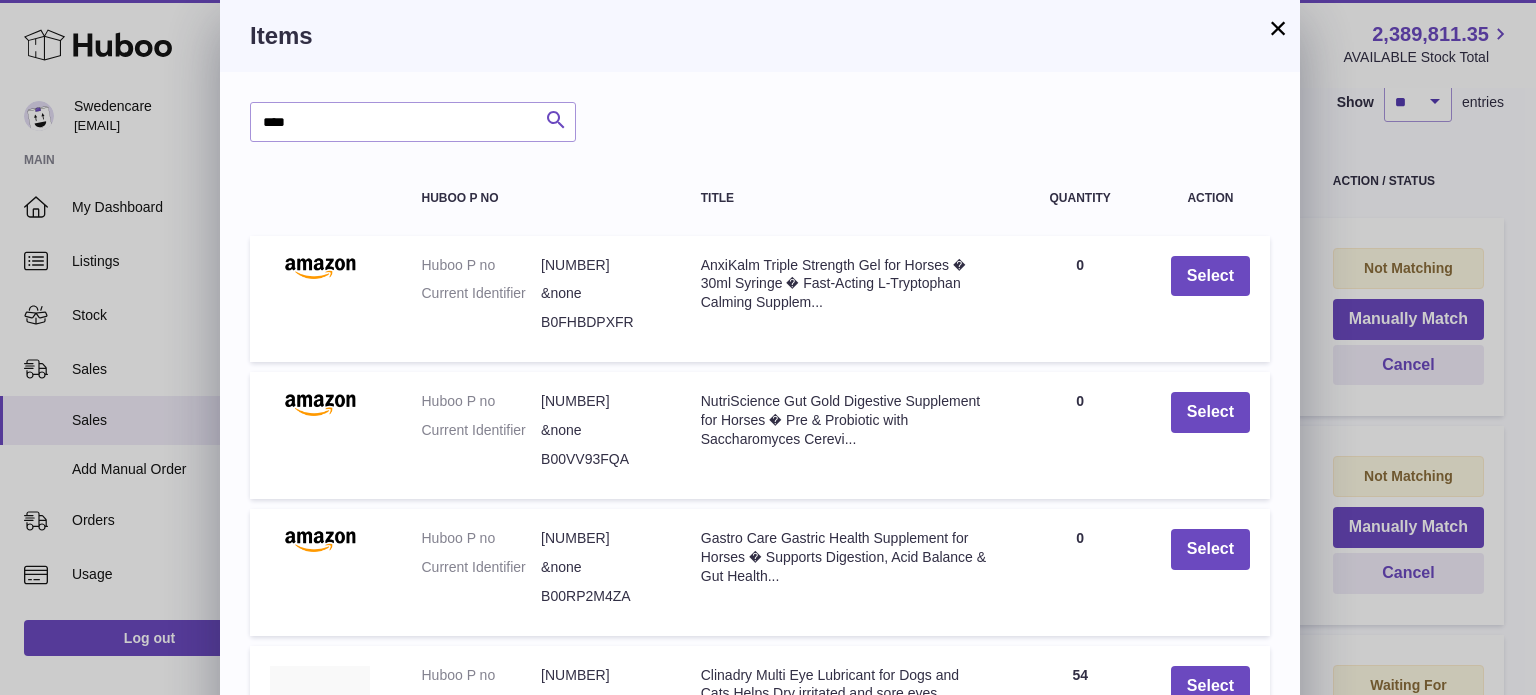 click at bounding box center (556, 120) 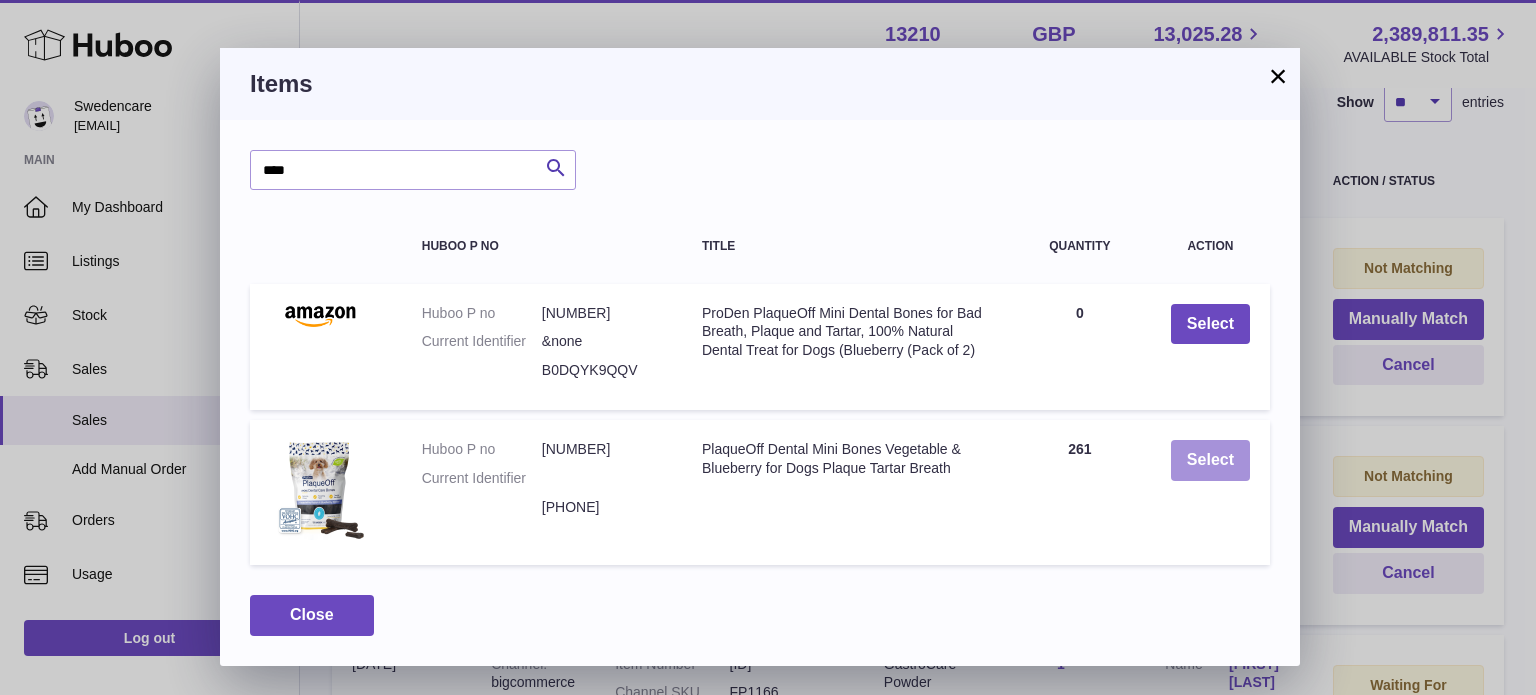 click on "Select" at bounding box center (1210, 460) 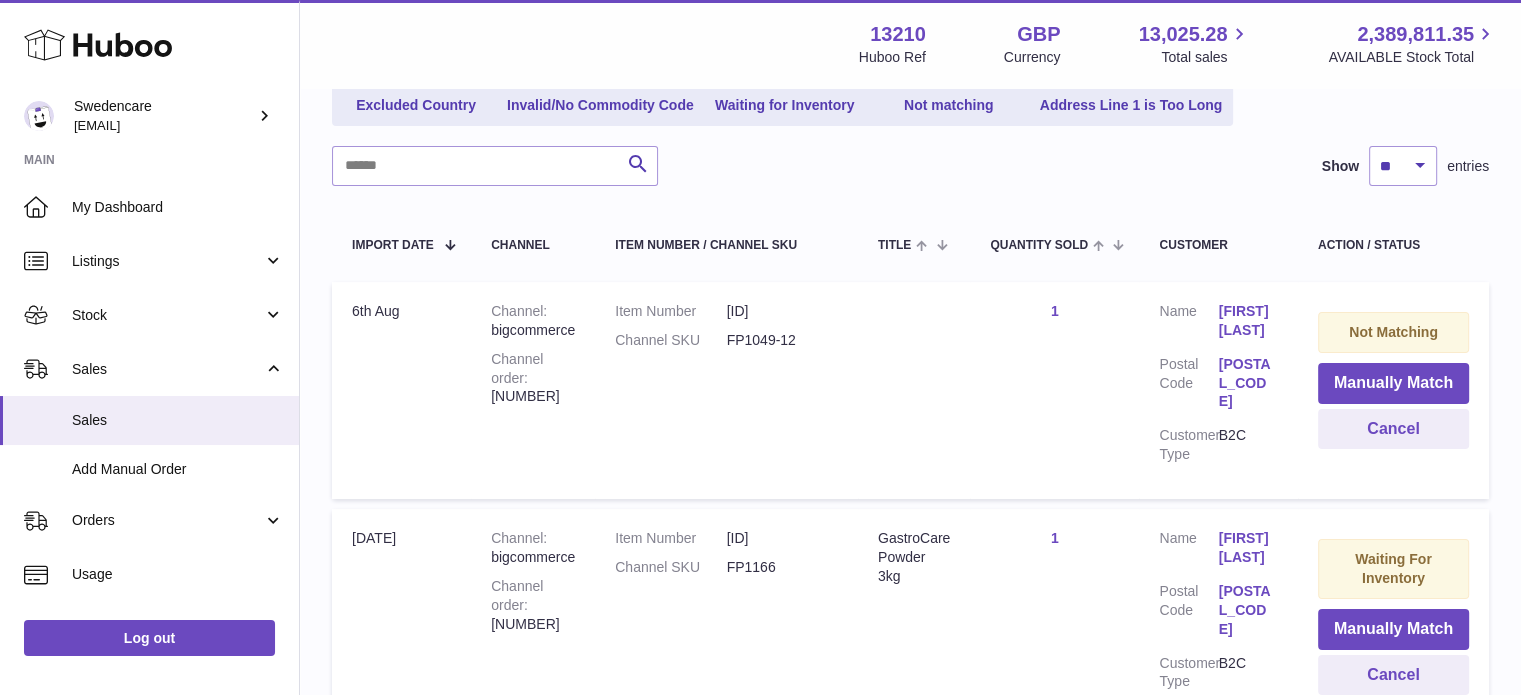 scroll, scrollTop: 214, scrollLeft: 0, axis: vertical 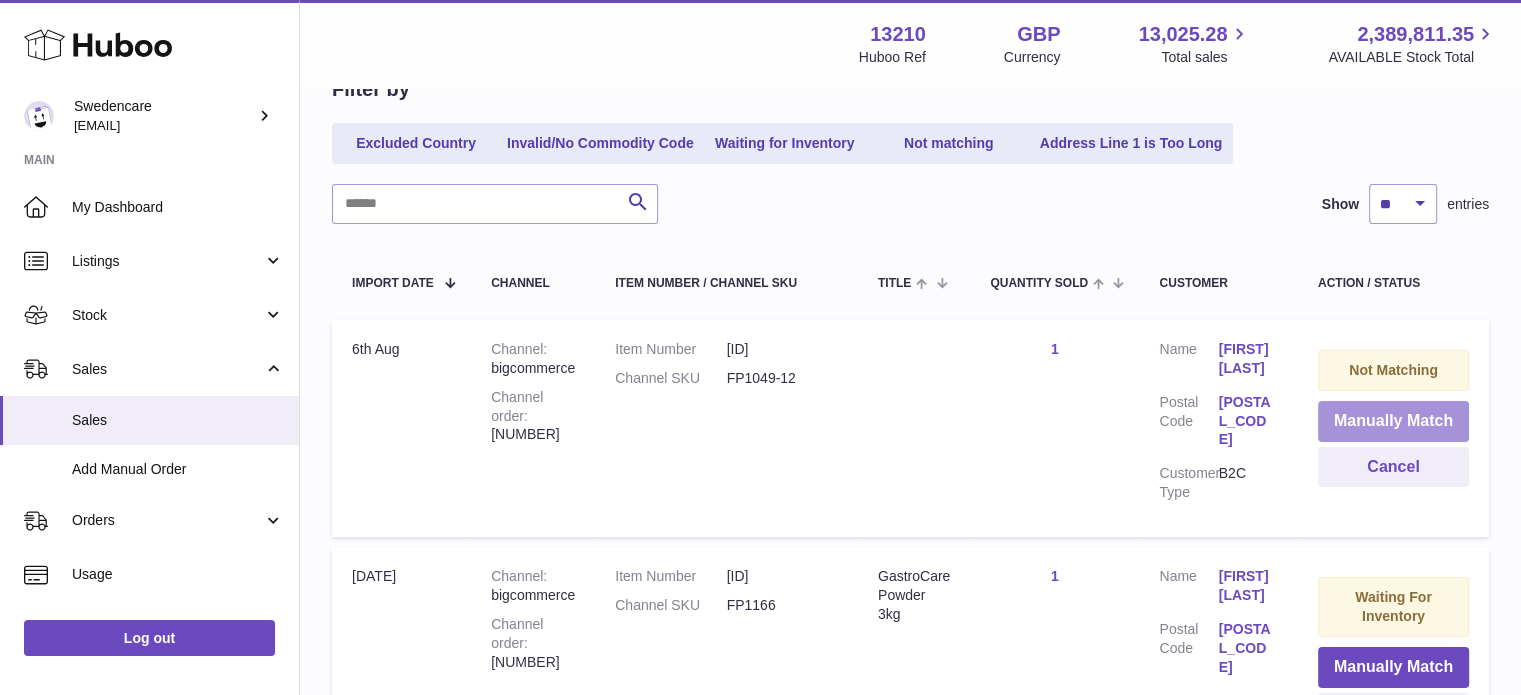 click on "Manually Match" at bounding box center (1393, 421) 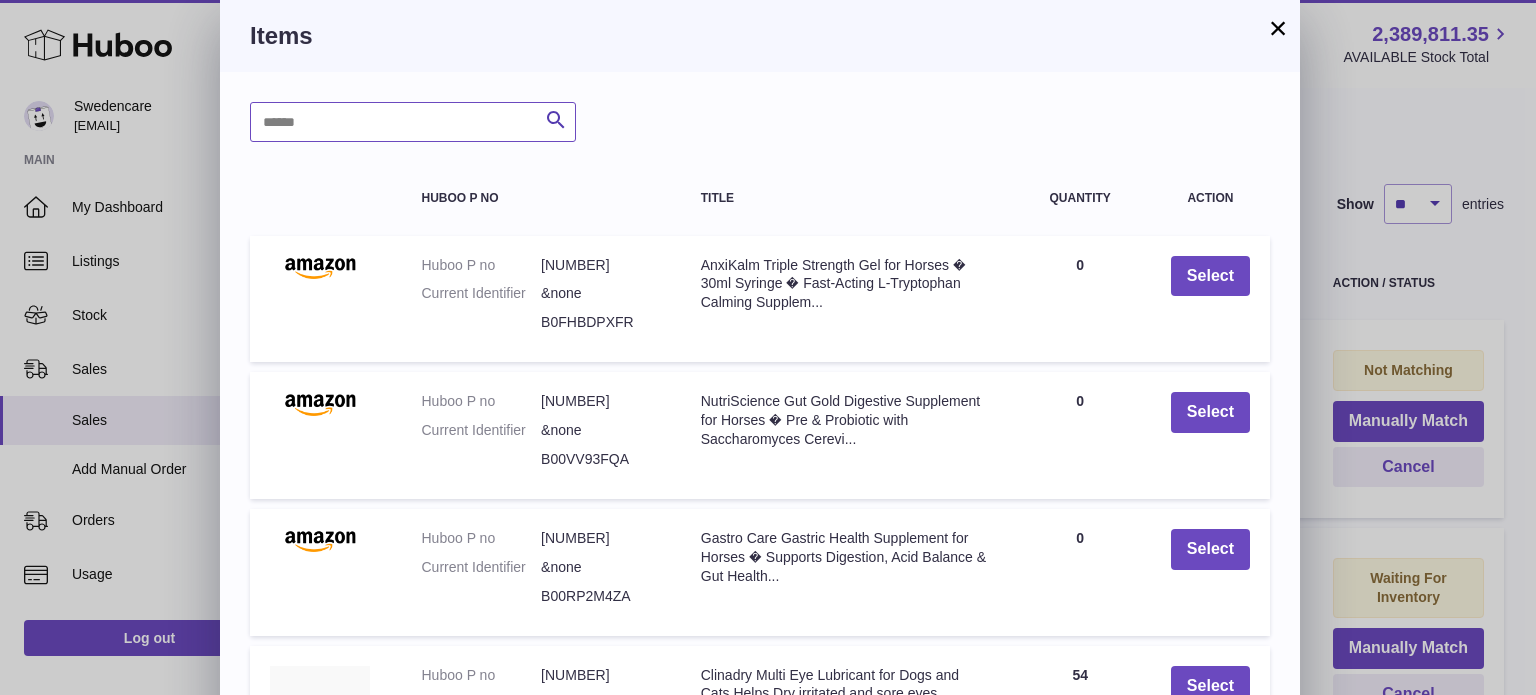 click at bounding box center (413, 122) 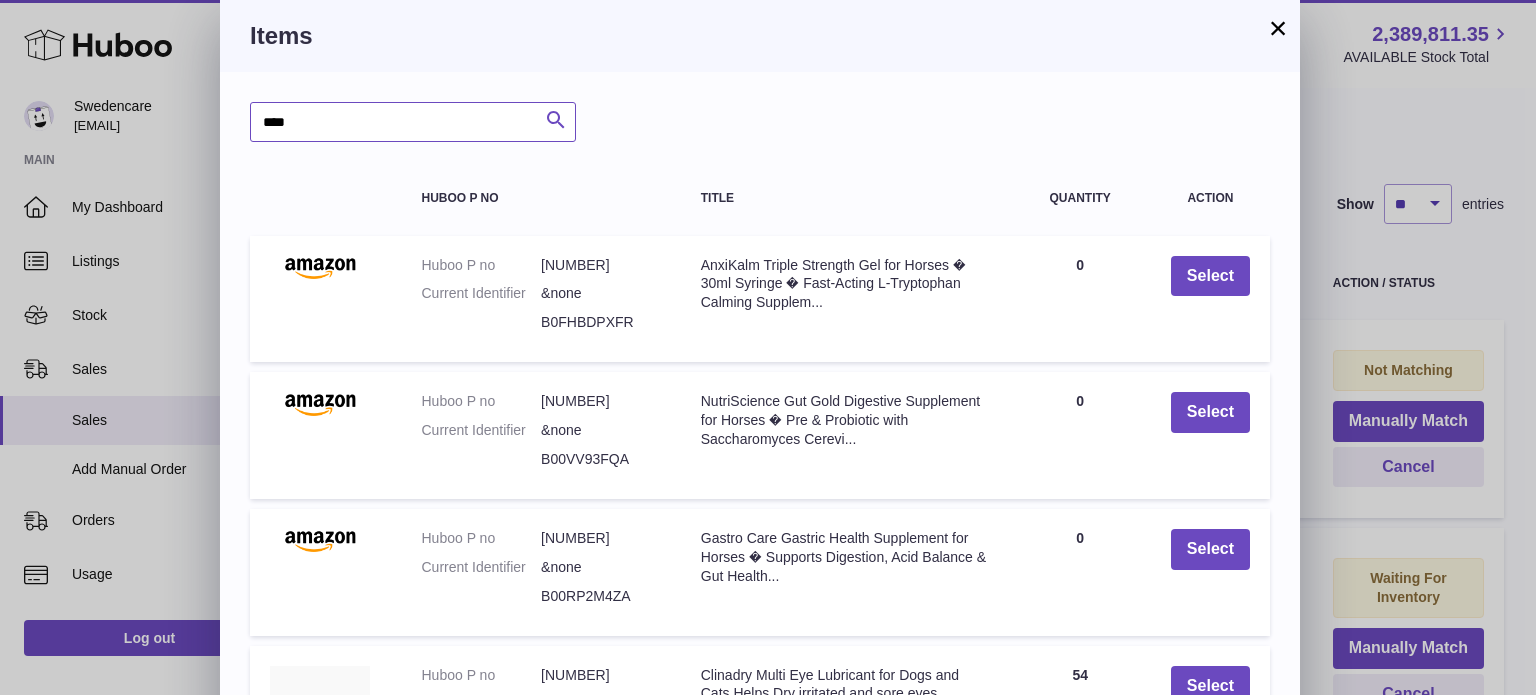 type on "****" 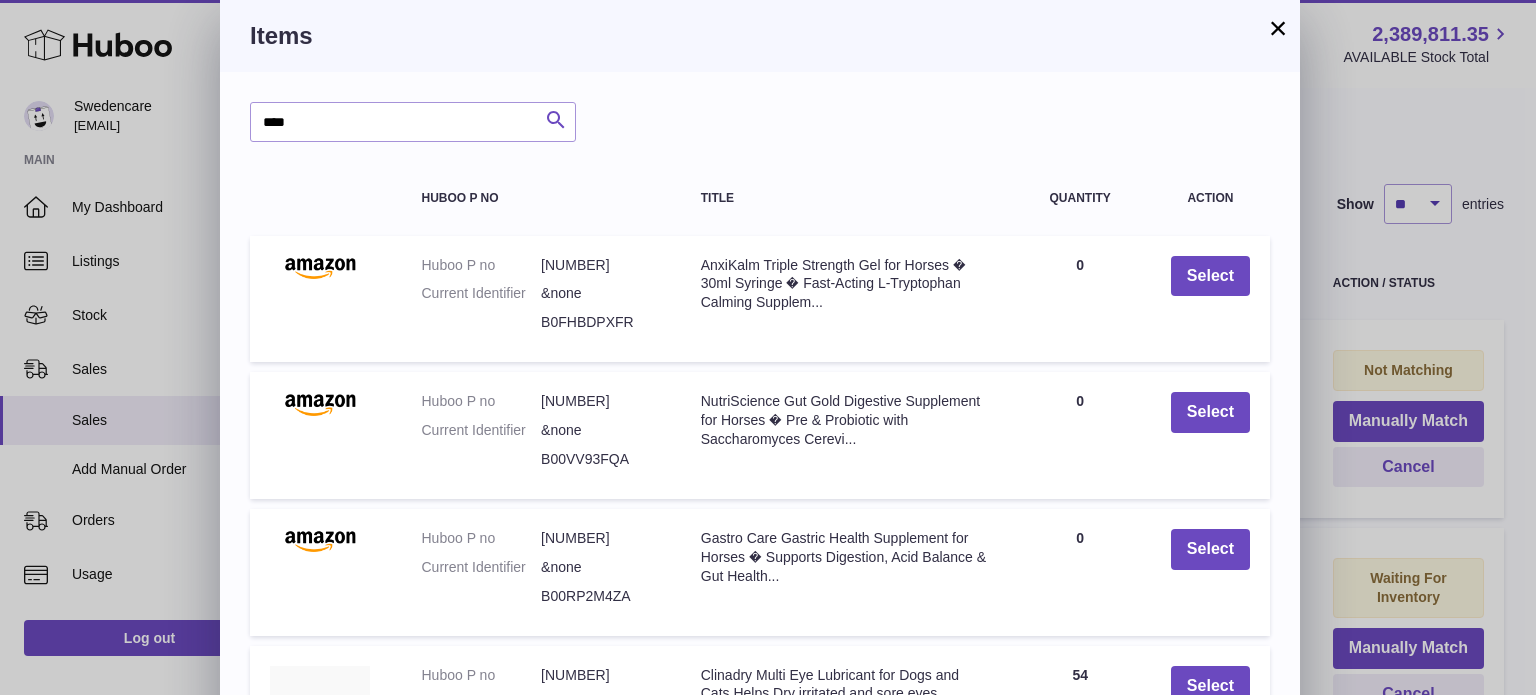 click at bounding box center (556, 120) 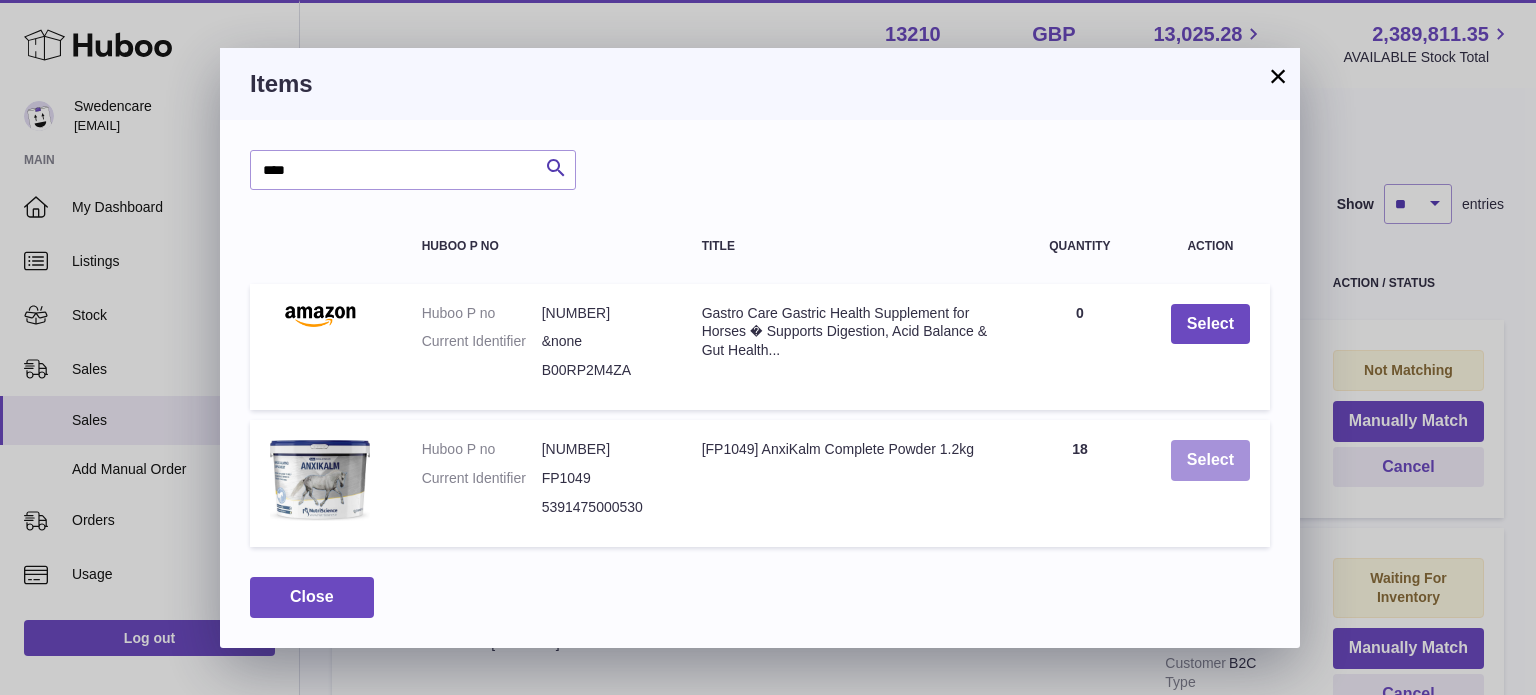 click on "Select" at bounding box center (1210, 460) 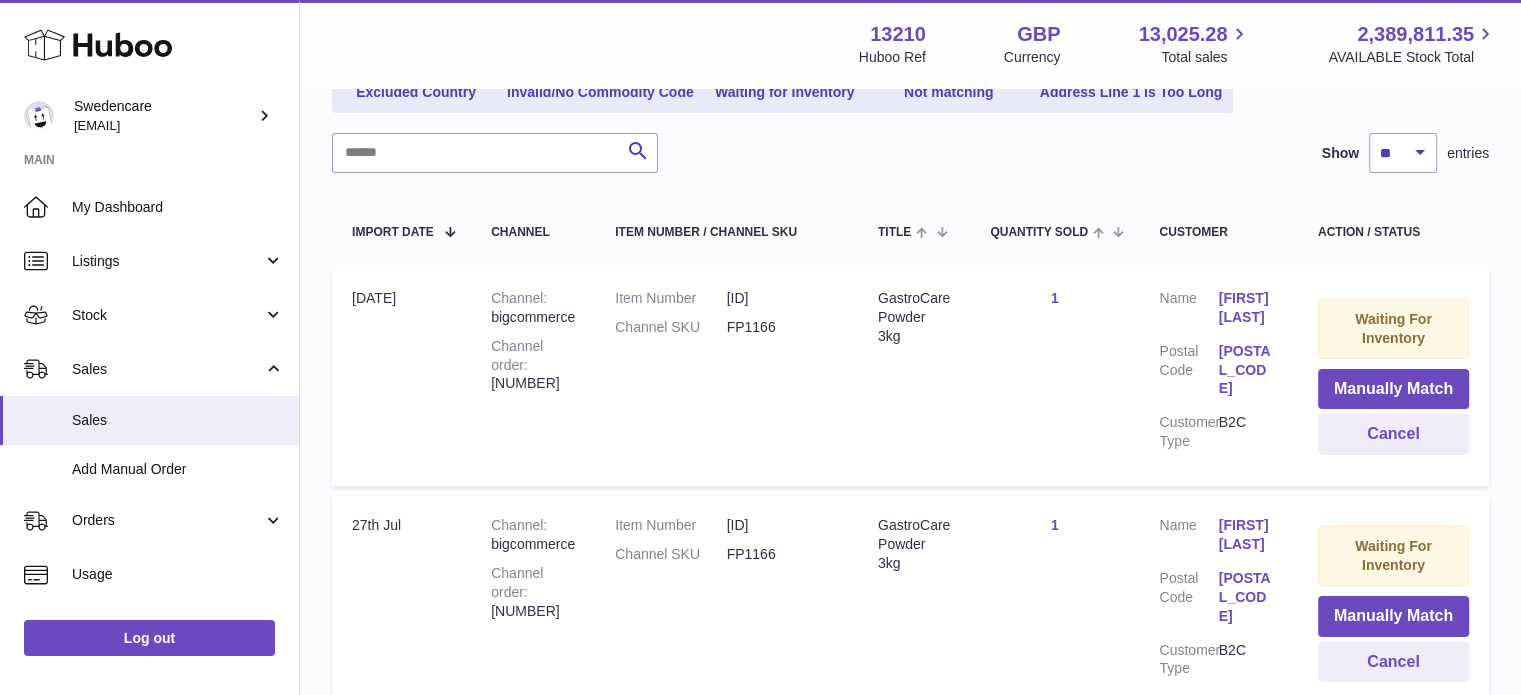 scroll, scrollTop: 0, scrollLeft: 0, axis: both 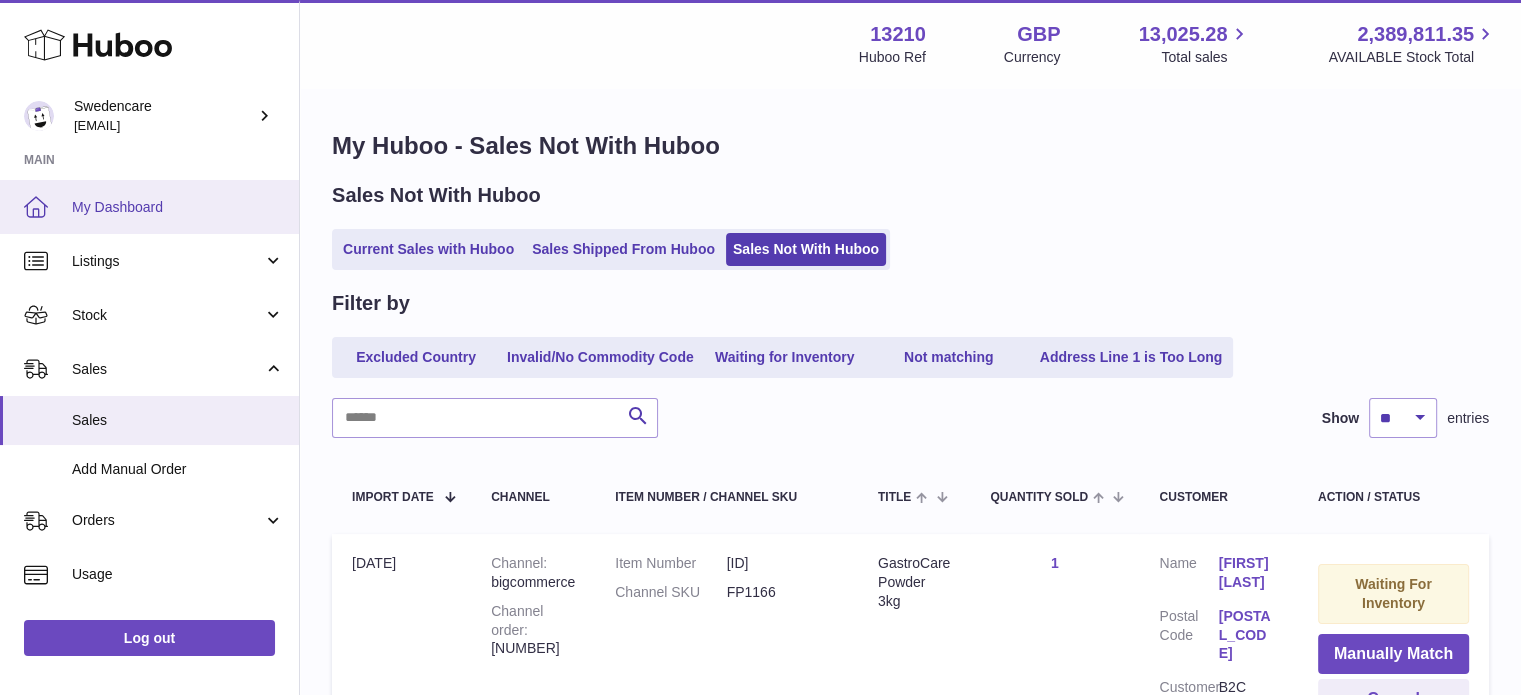 click on "My Dashboard" at bounding box center (178, 207) 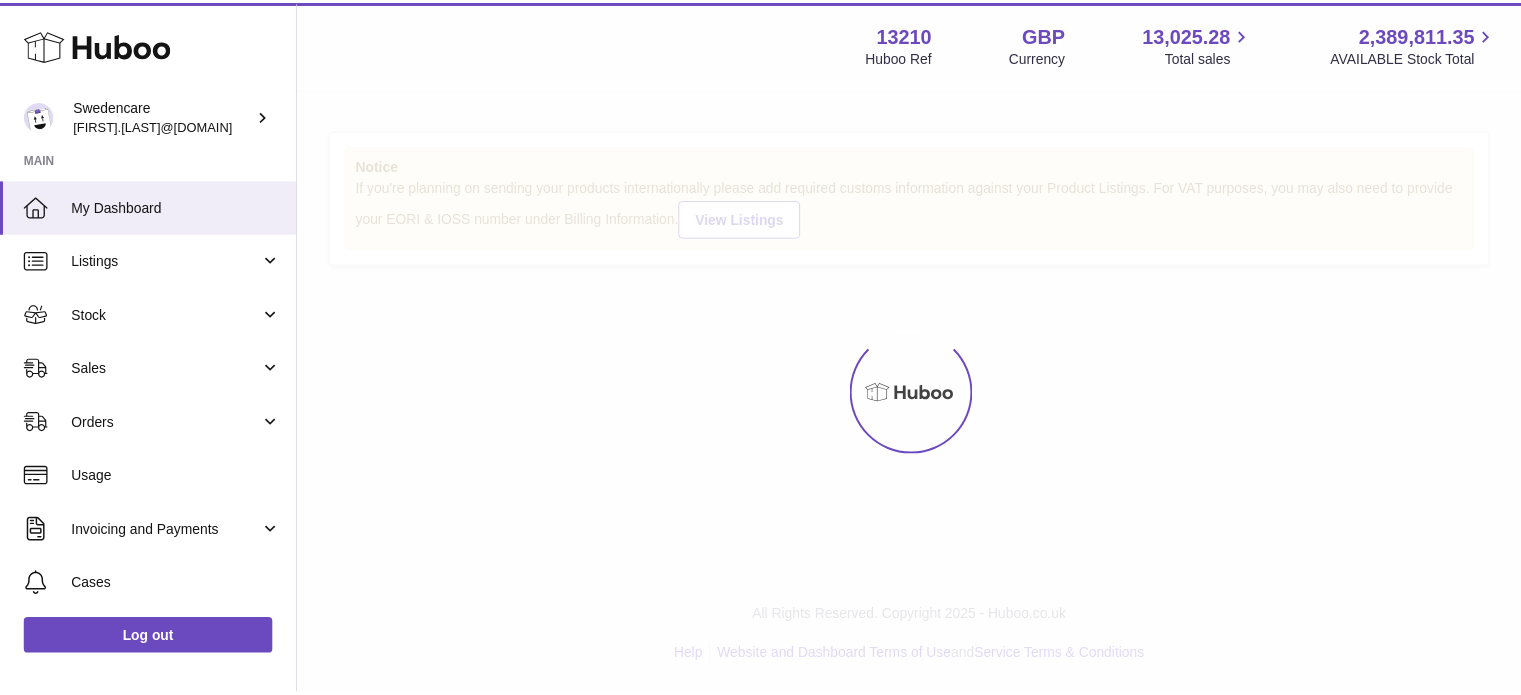 scroll, scrollTop: 0, scrollLeft: 0, axis: both 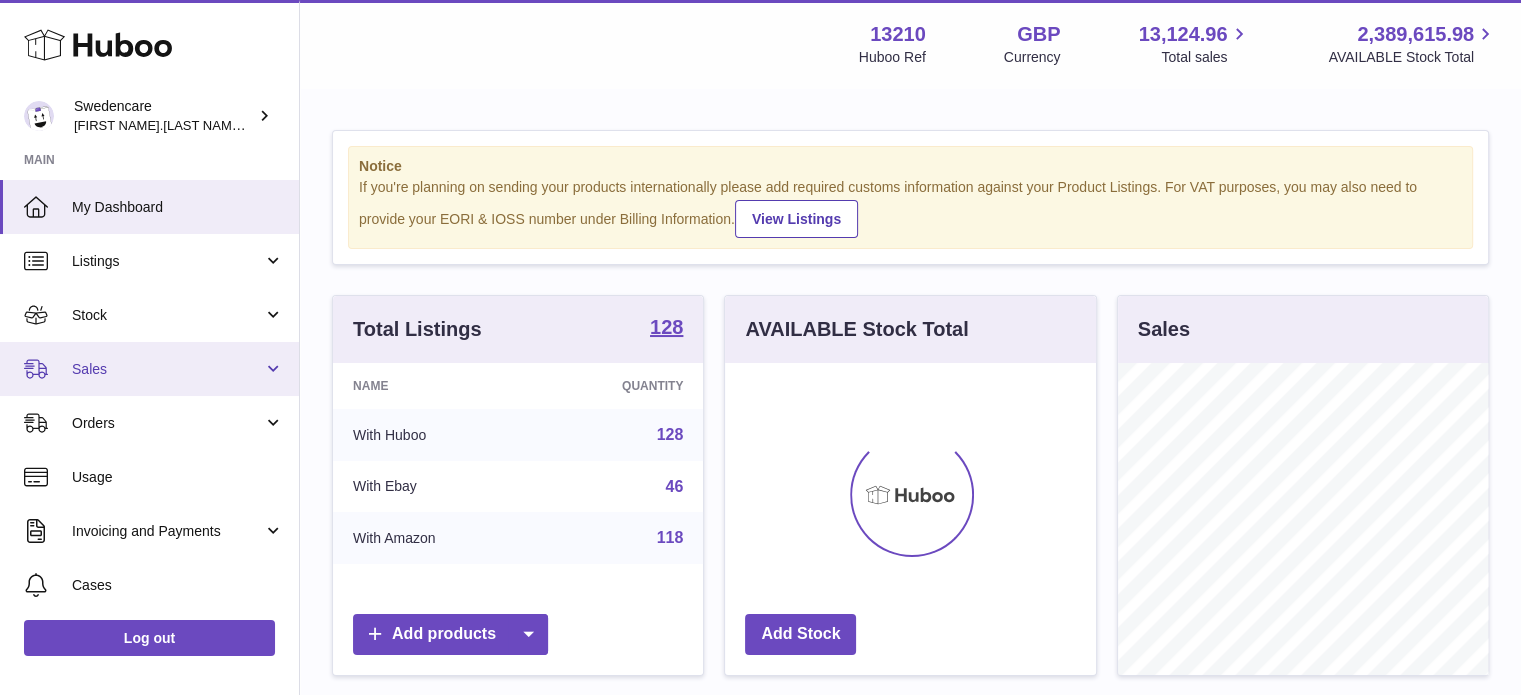 click on "Sales" at bounding box center [167, 369] 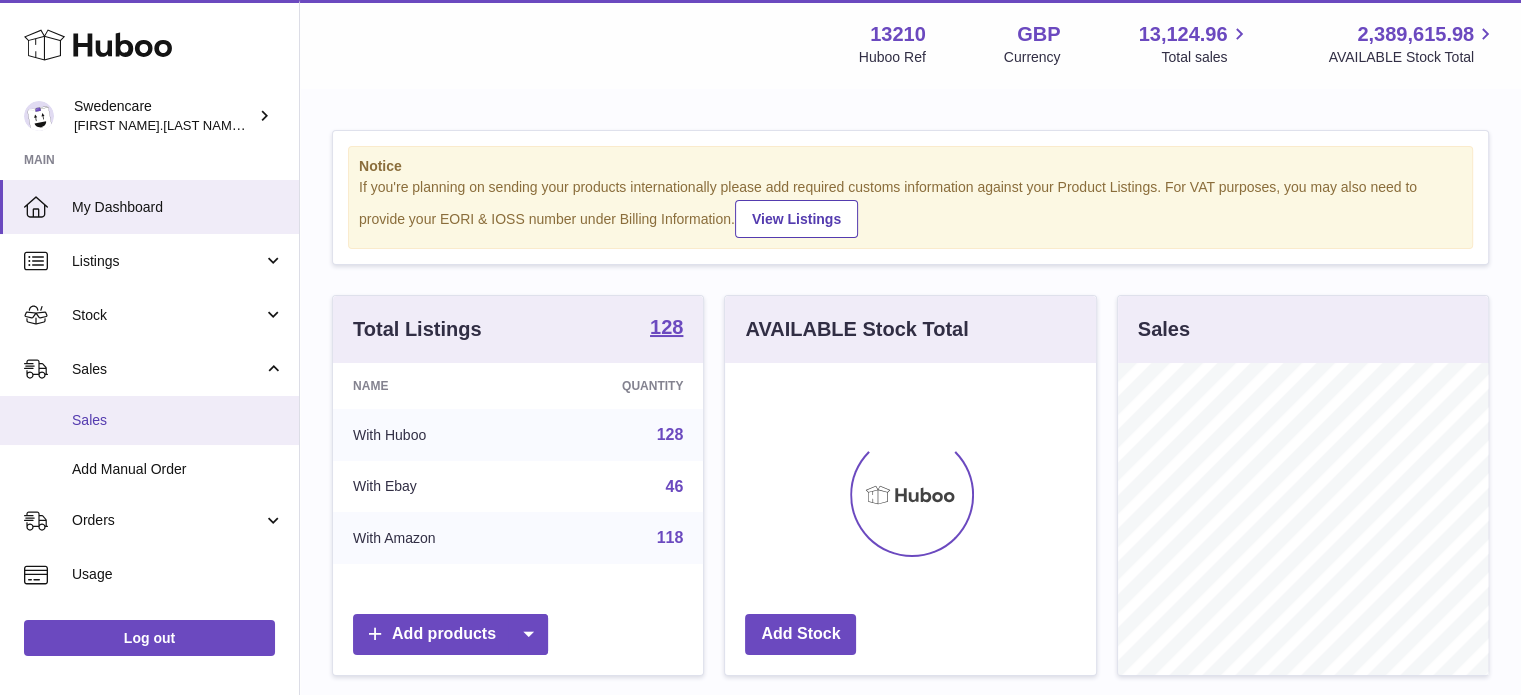 click on "Sales" at bounding box center (178, 420) 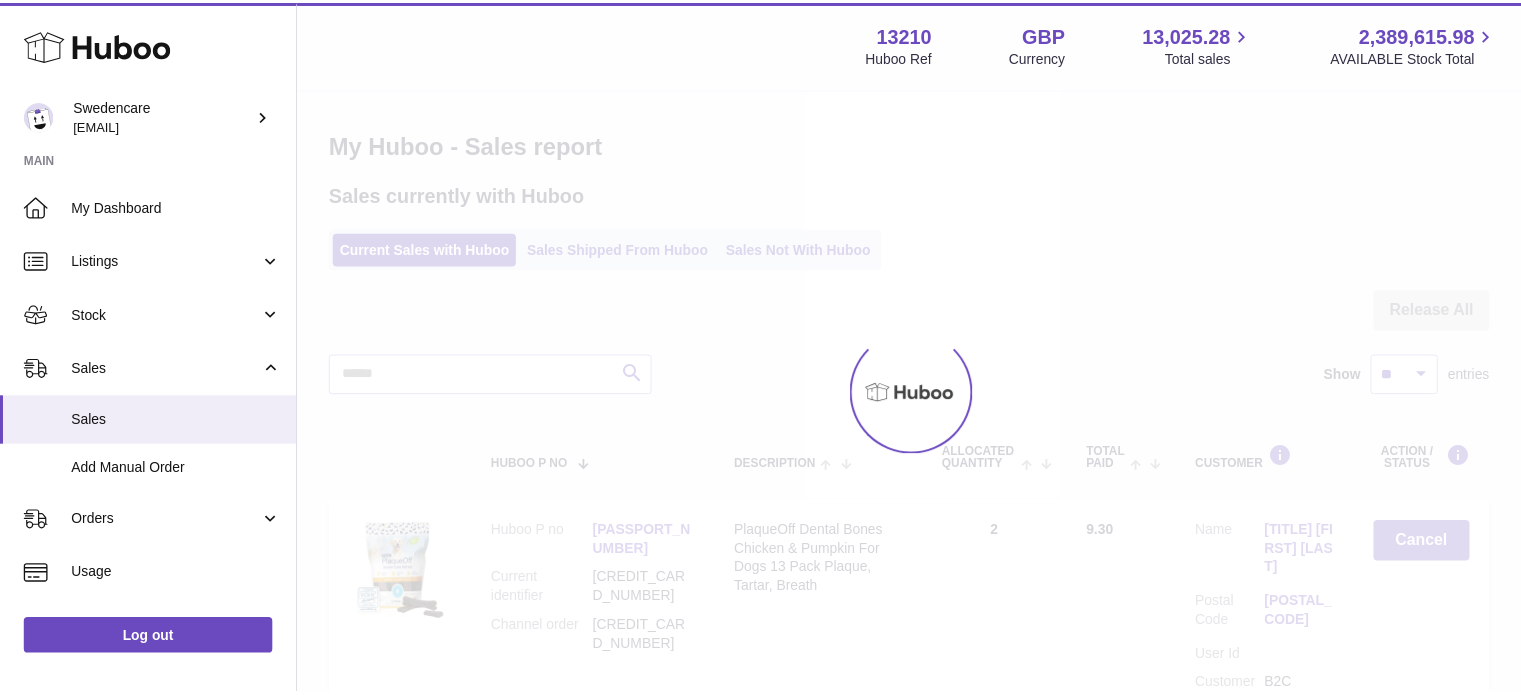 scroll, scrollTop: 0, scrollLeft: 0, axis: both 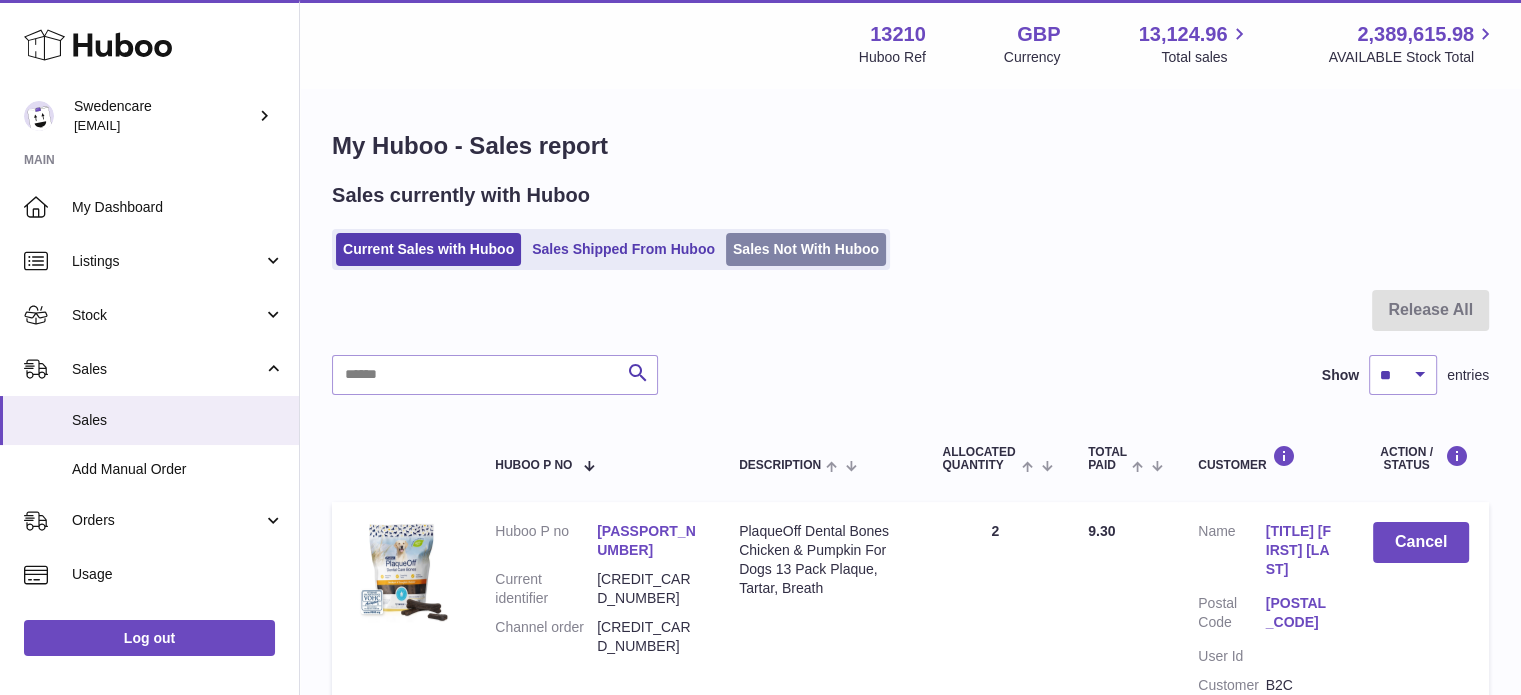 click on "Sales Not With Huboo" at bounding box center (806, 249) 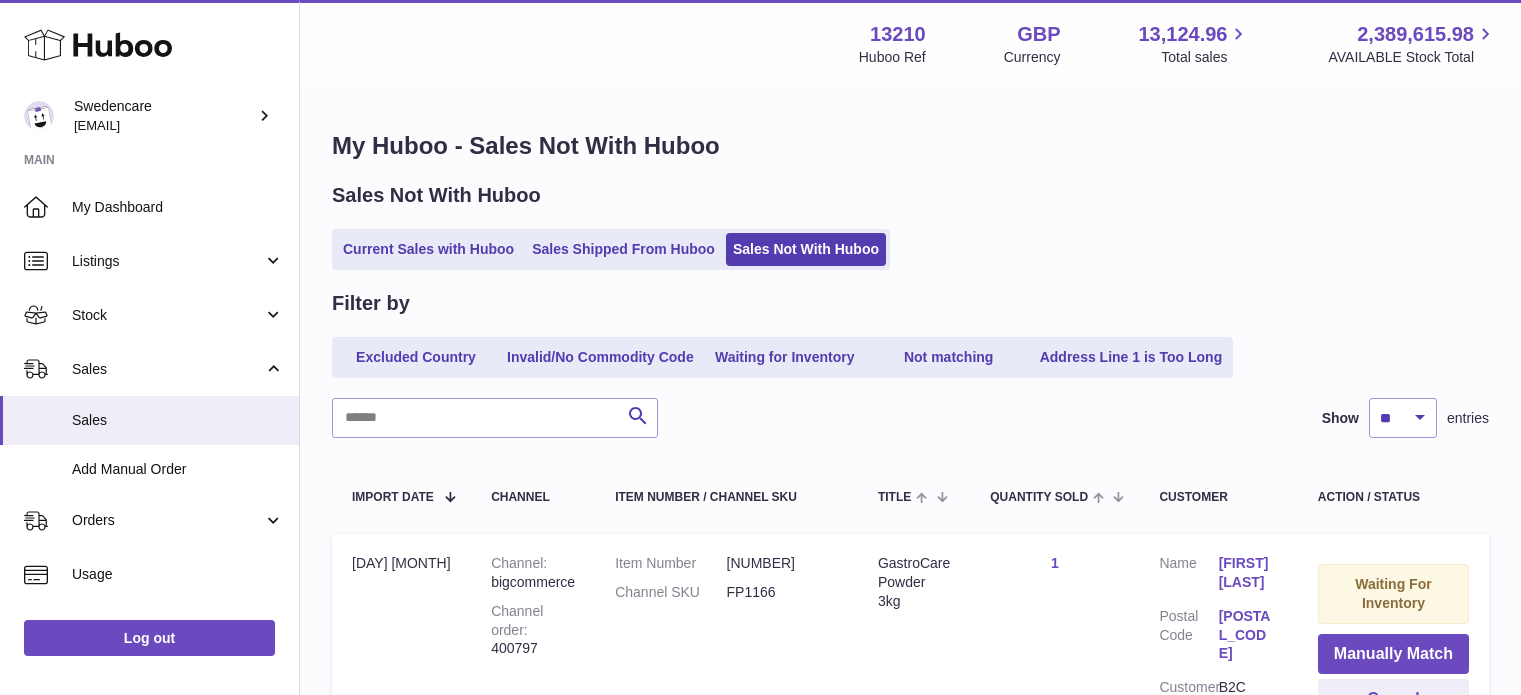 scroll, scrollTop: 0, scrollLeft: 0, axis: both 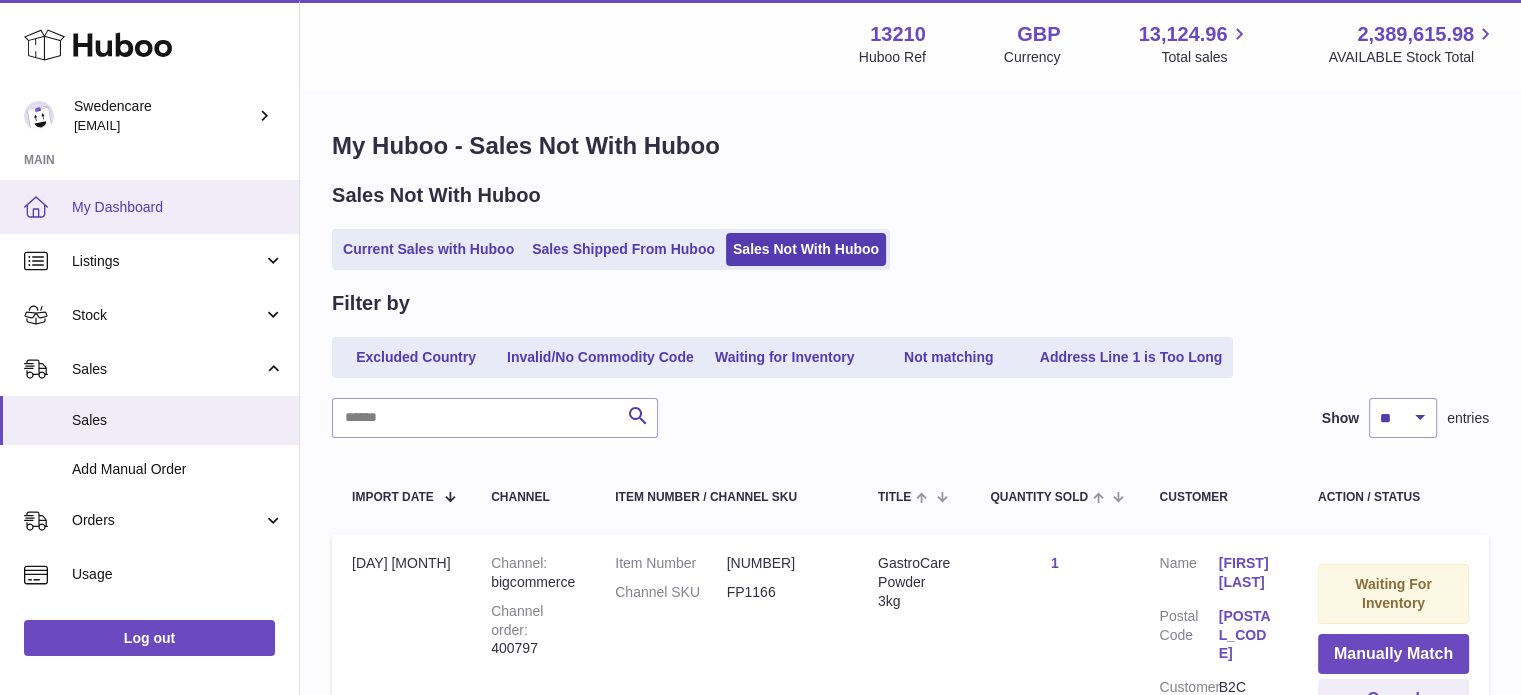 click on "My Dashboard" at bounding box center [178, 207] 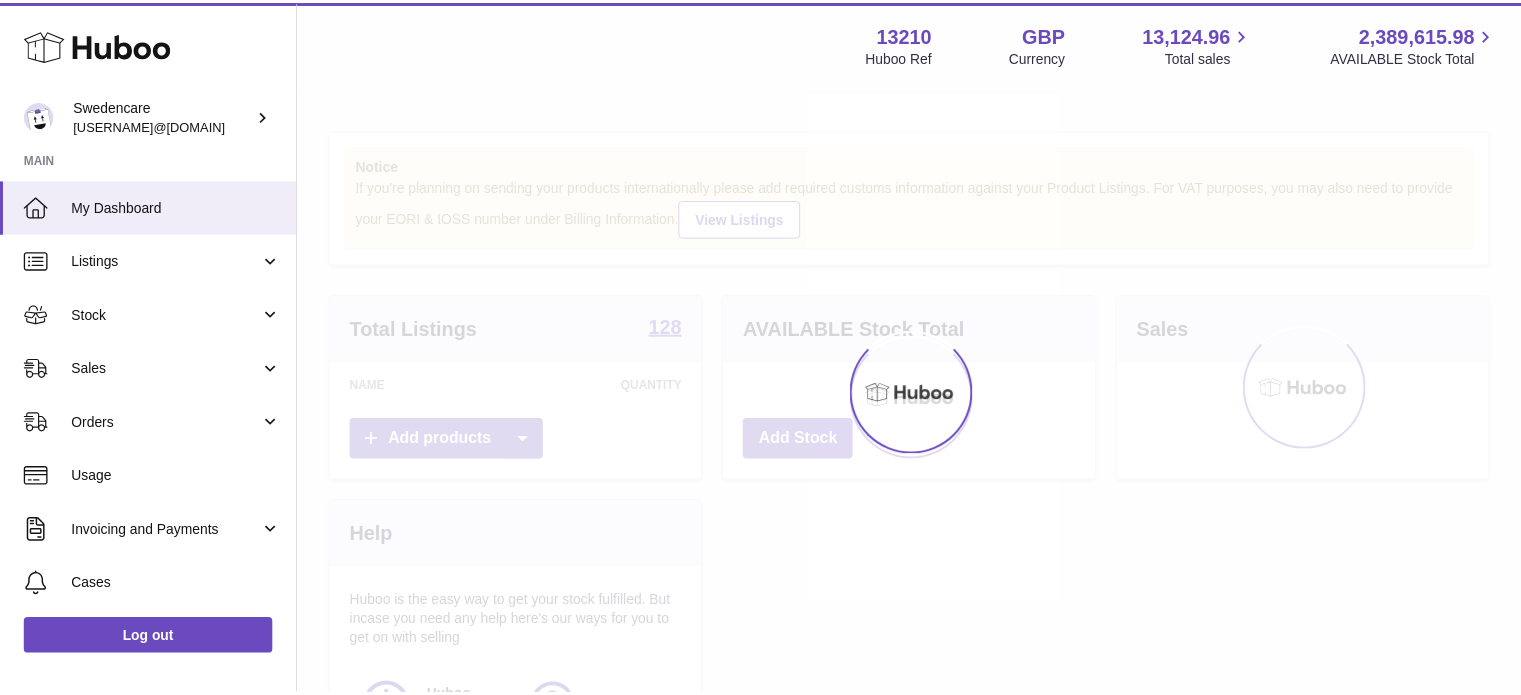 scroll, scrollTop: 0, scrollLeft: 0, axis: both 